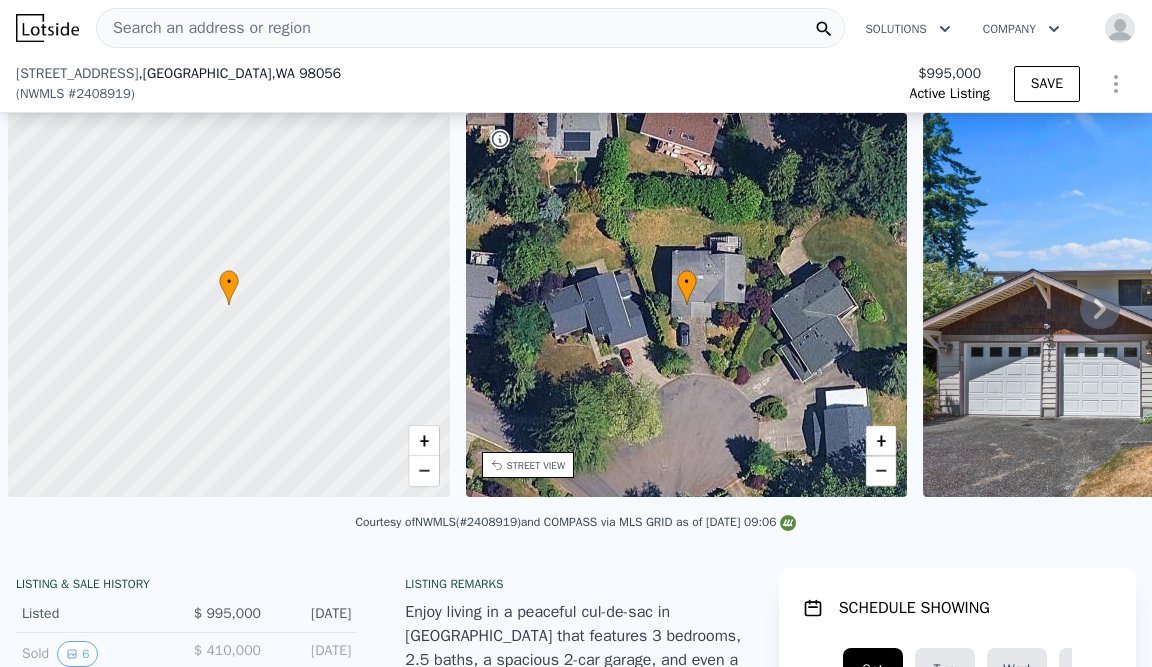 scroll, scrollTop: 0, scrollLeft: 0, axis: both 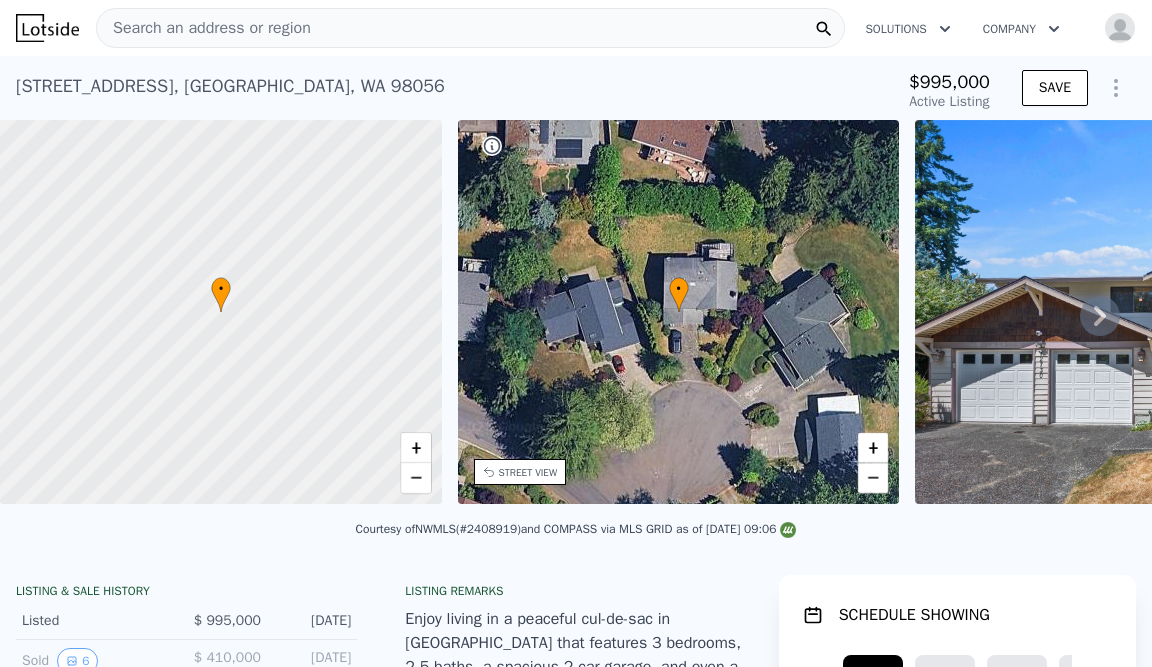 click on "Search an address or region" at bounding box center (470, 28) 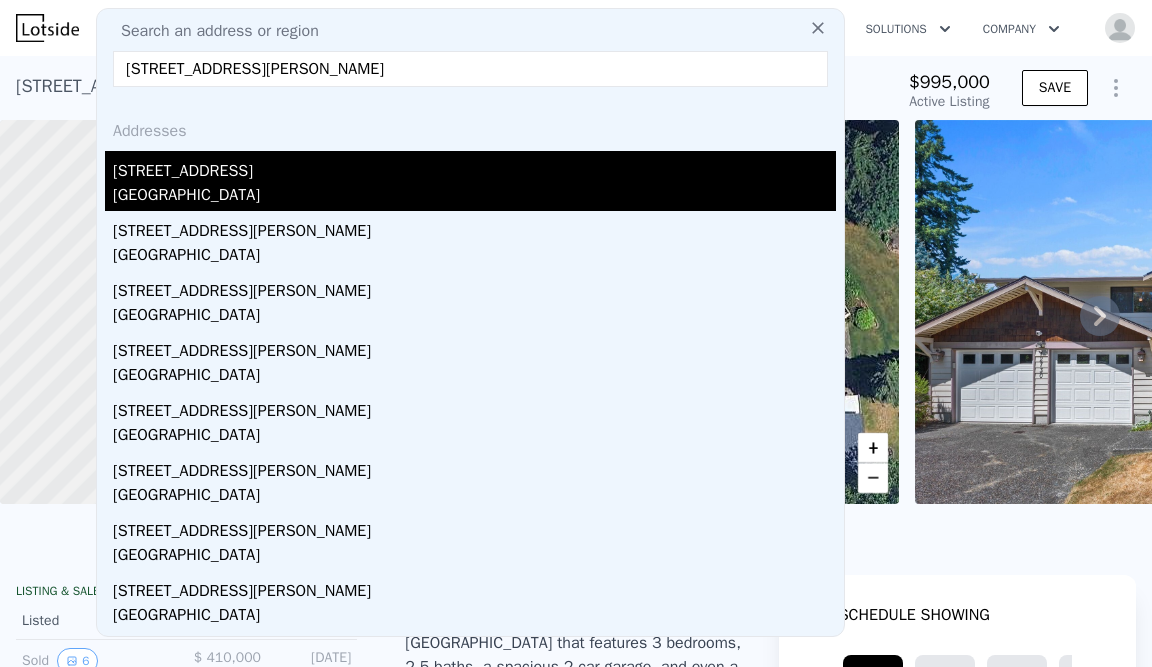 type on "[STREET_ADDRESS][PERSON_NAME]" 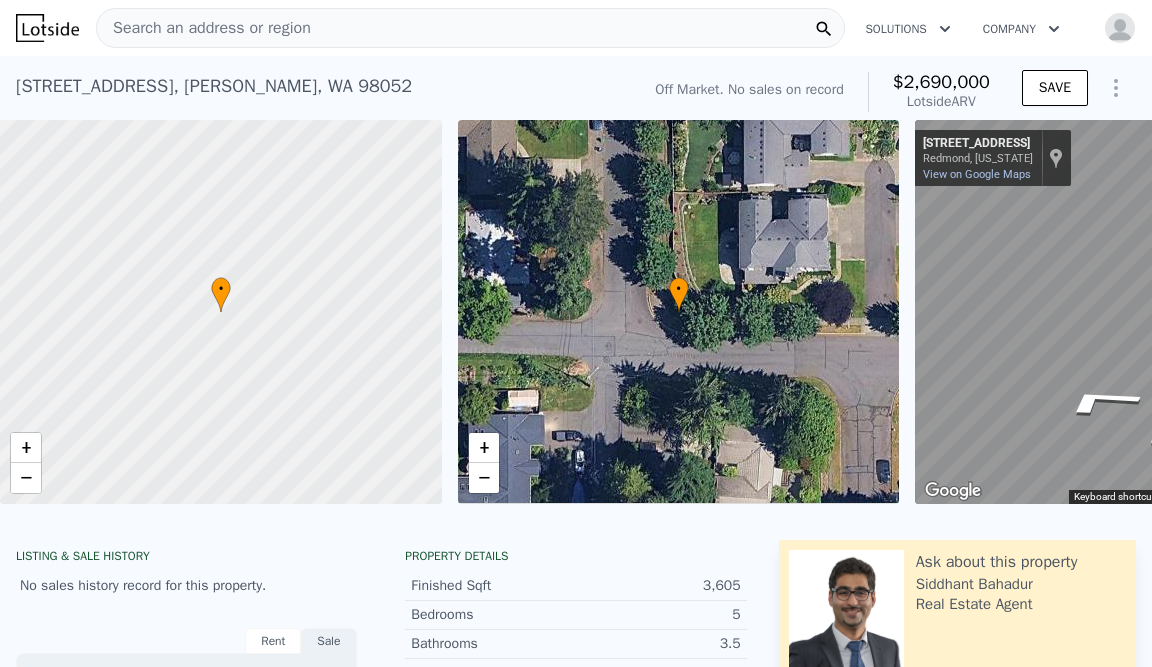 scroll, scrollTop: 0, scrollLeft: 0, axis: both 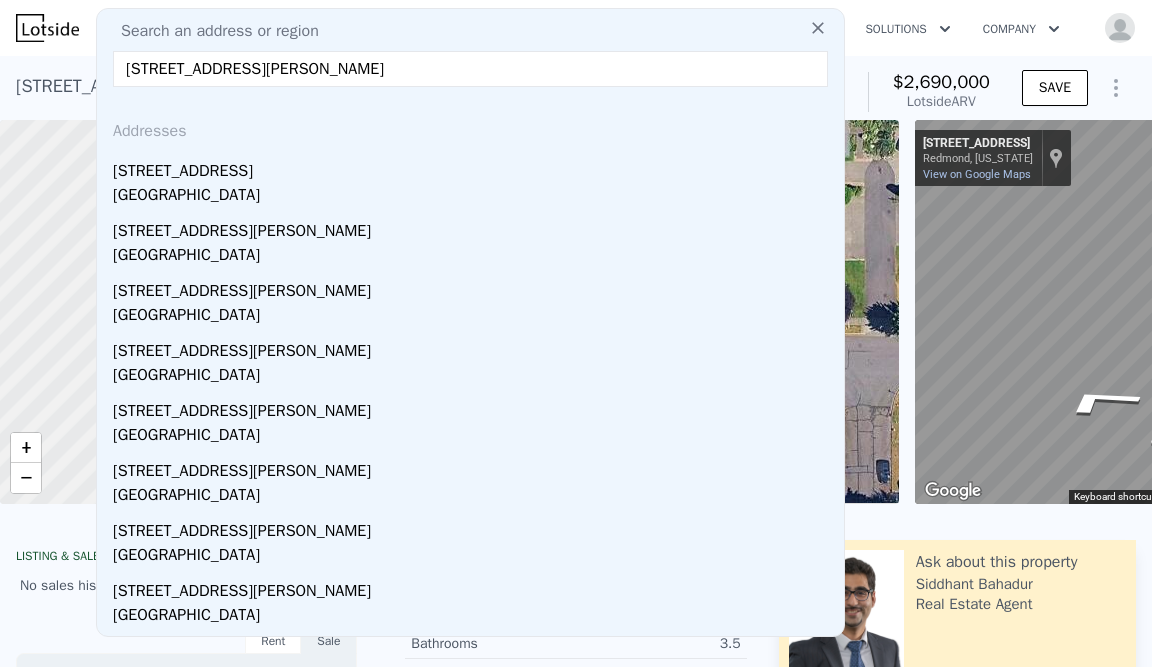 drag, startPoint x: 266, startPoint y: 68, endPoint x: 602, endPoint y: 96, distance: 337.16464 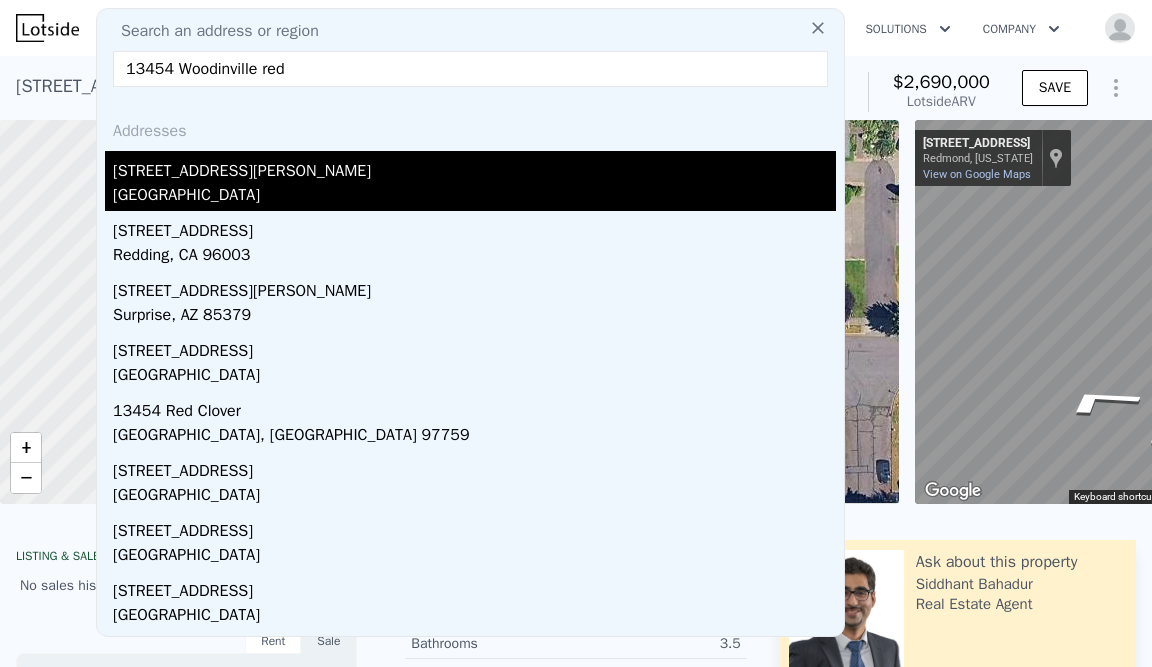 type on "13454 Woodinville red" 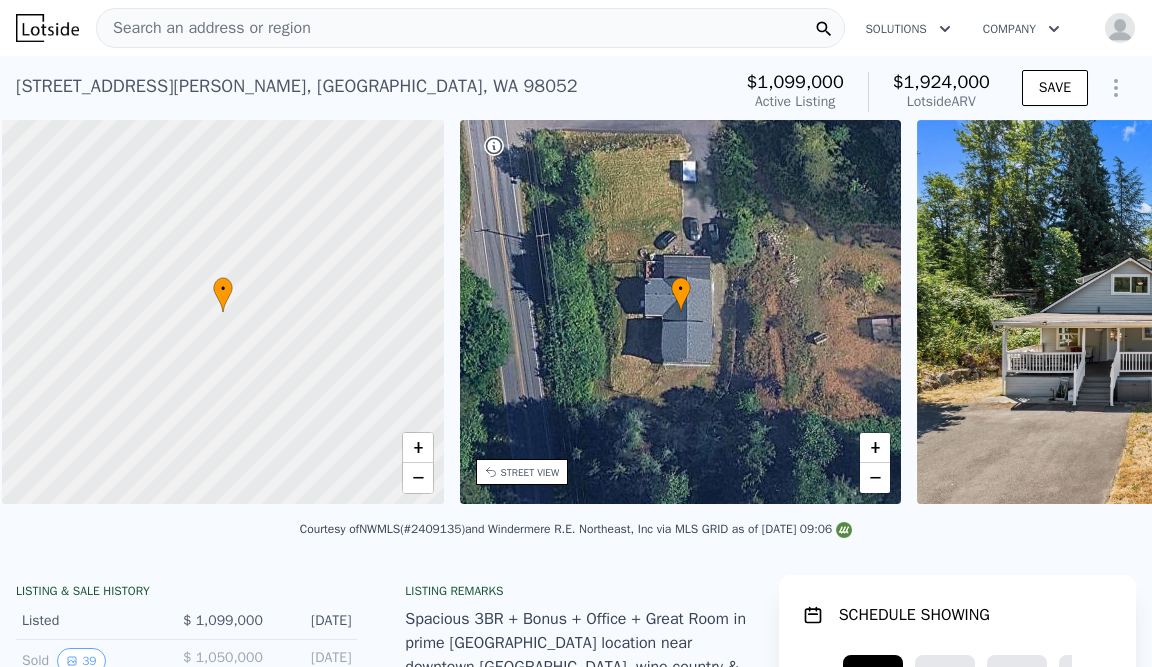 scroll, scrollTop: 0, scrollLeft: 8, axis: horizontal 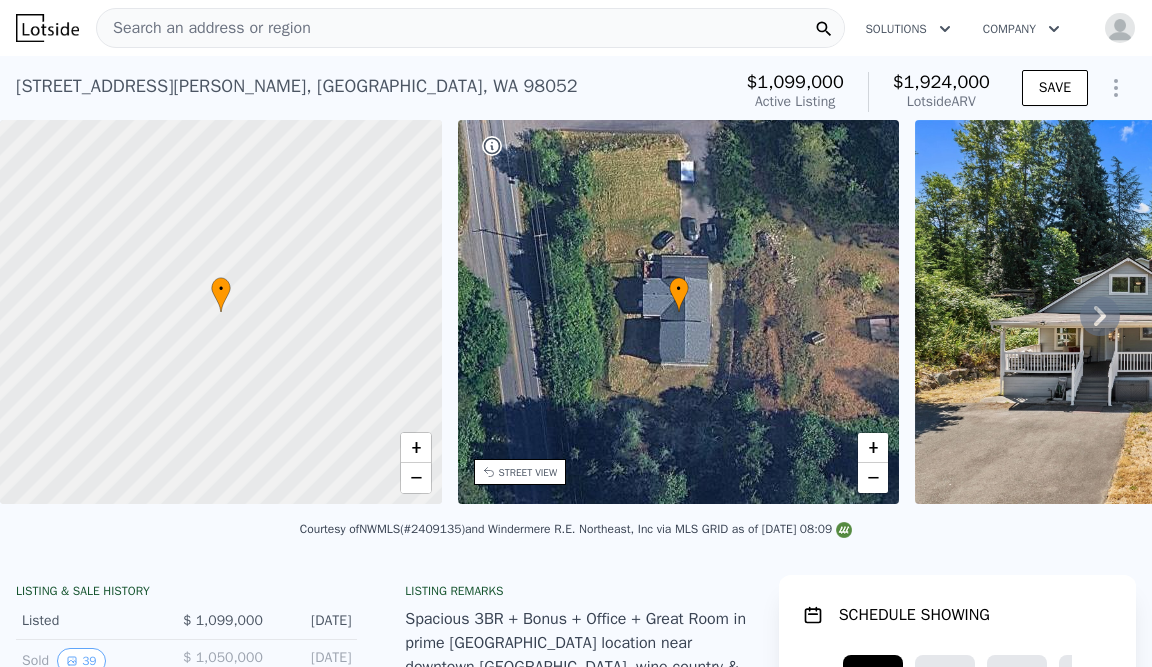 click on "Search an address or region" at bounding box center (470, 28) 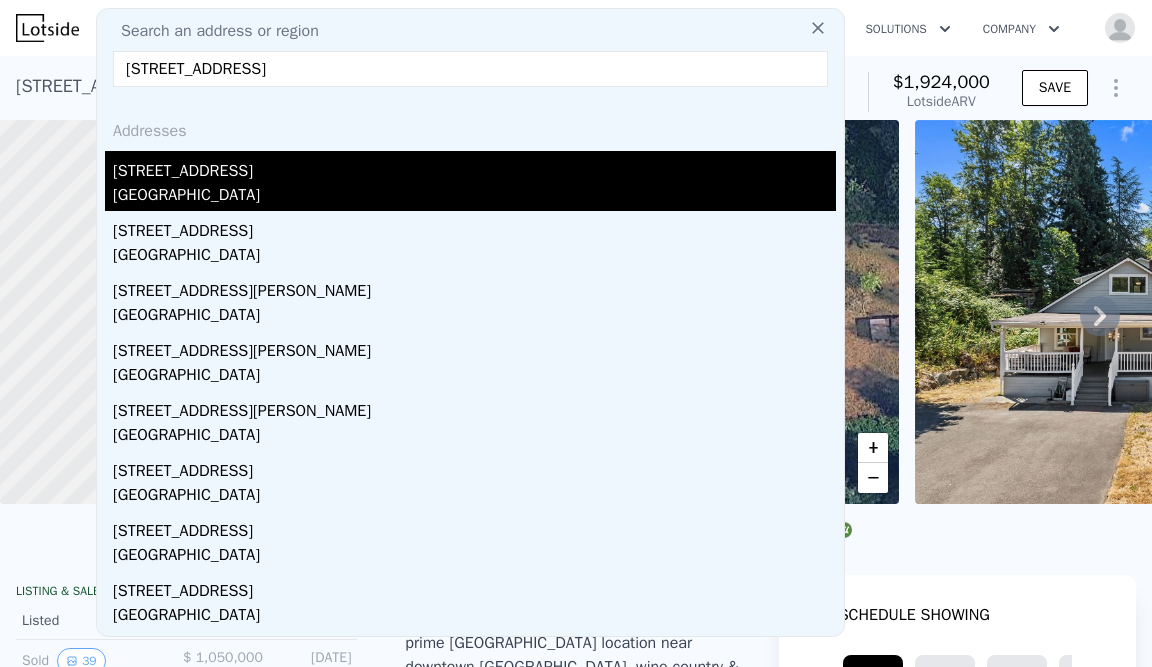 type on "2415 E Spring Street, Seattle, WA 98122" 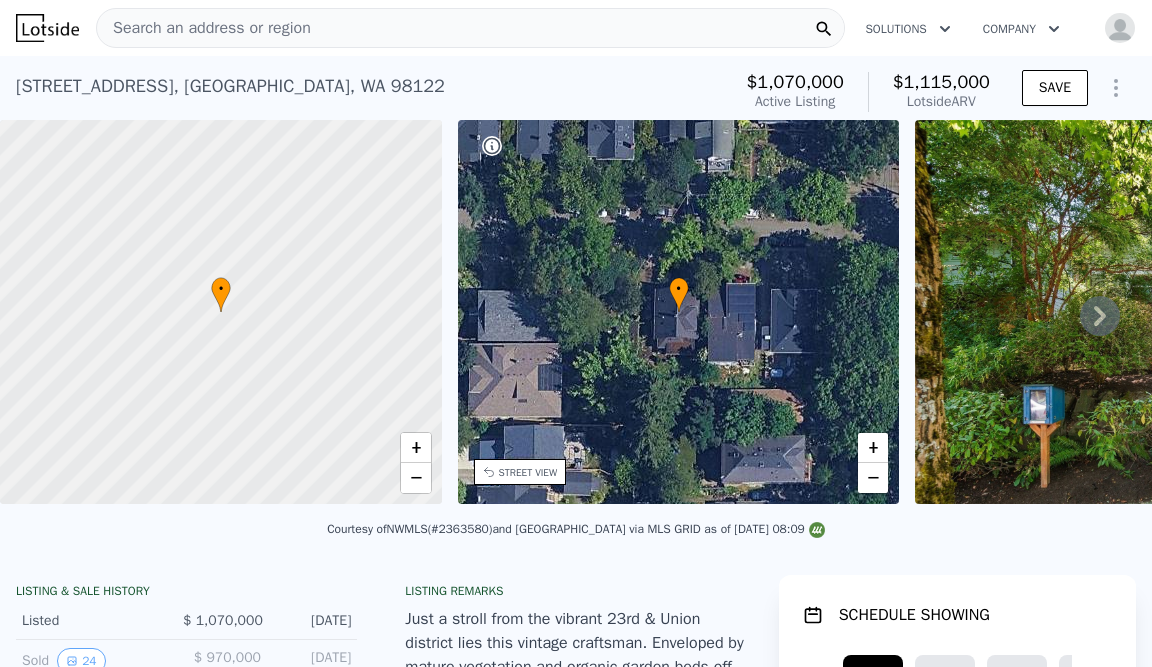 click on "Search an address or region" at bounding box center (470, 28) 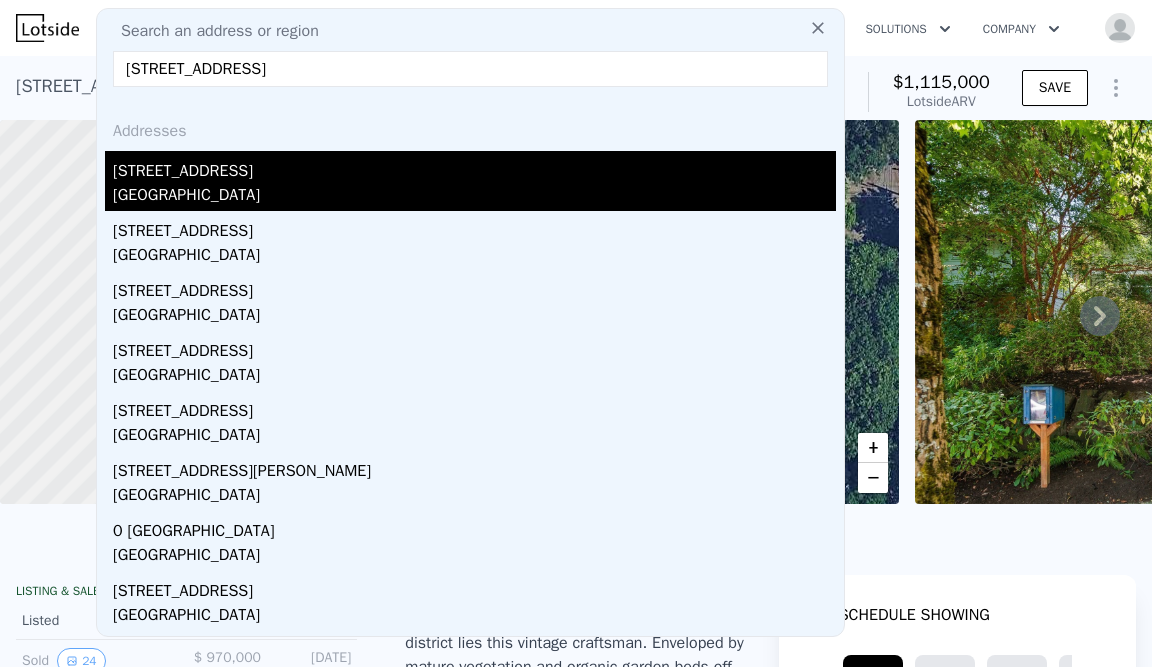 type on "6511 51st Avenue S, Seattle, WA 98118" 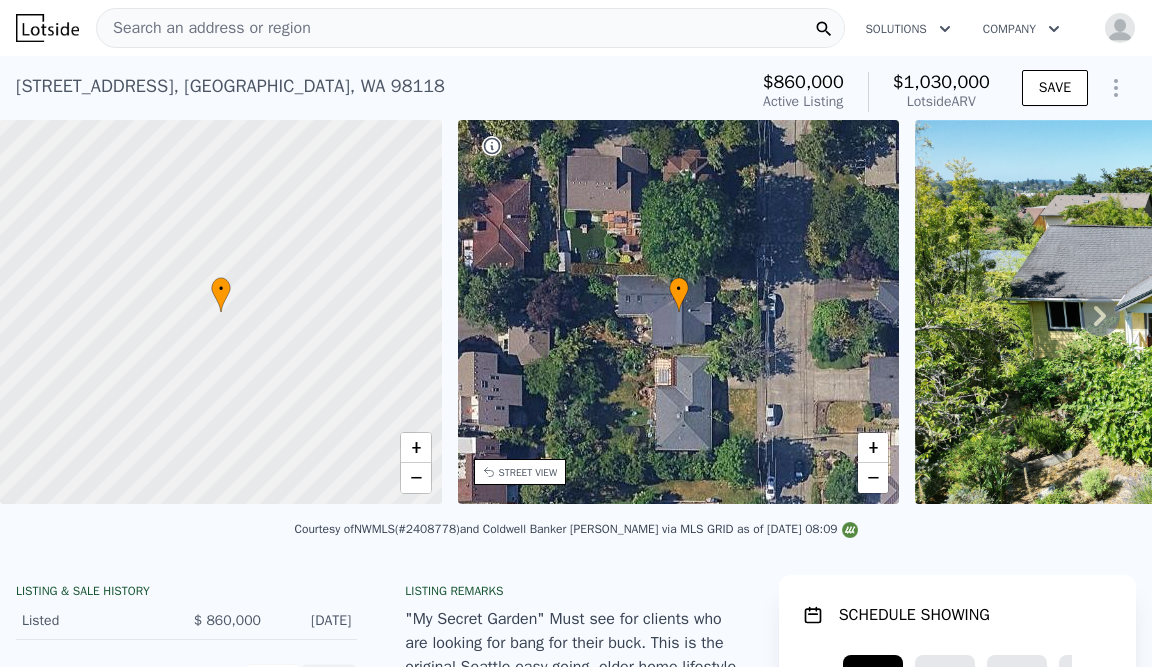 click on "Search an address or region" at bounding box center [470, 28] 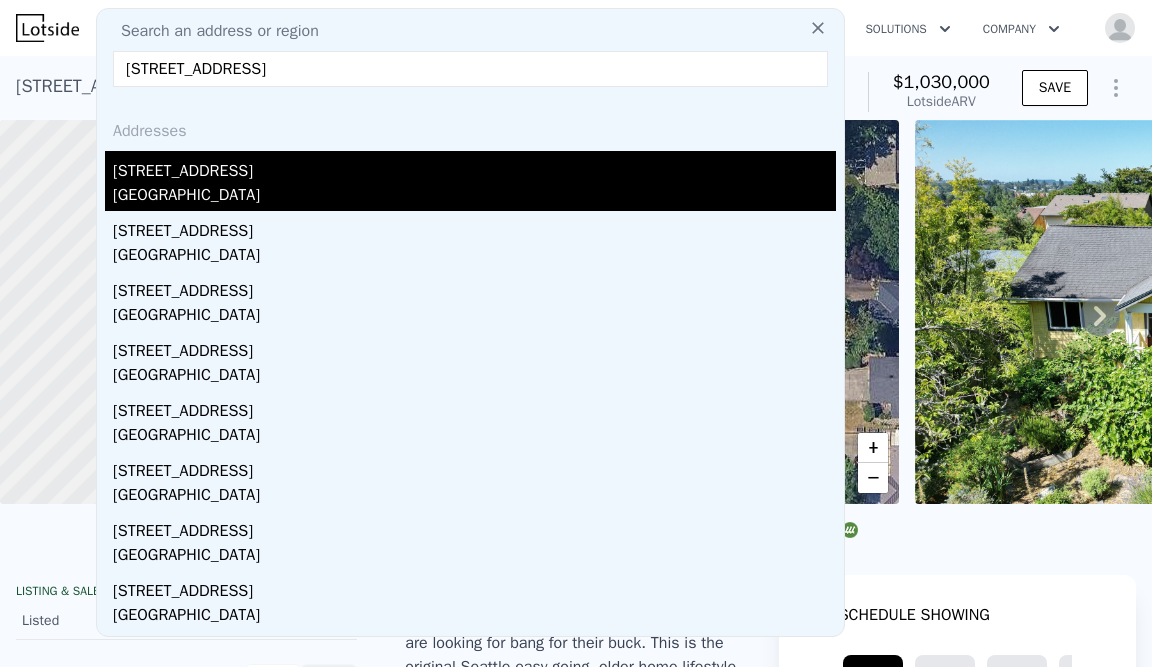 type on "205 SW 192nd Street, Normandy Park, WA 98166" 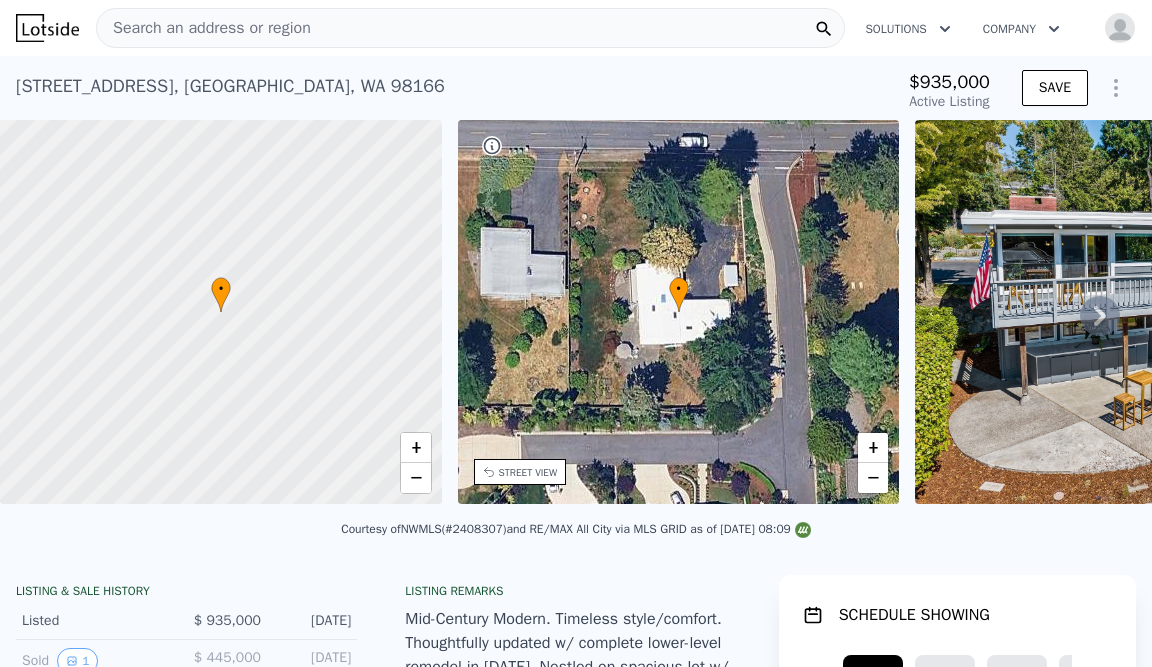 type on "-$ 1,013,366" 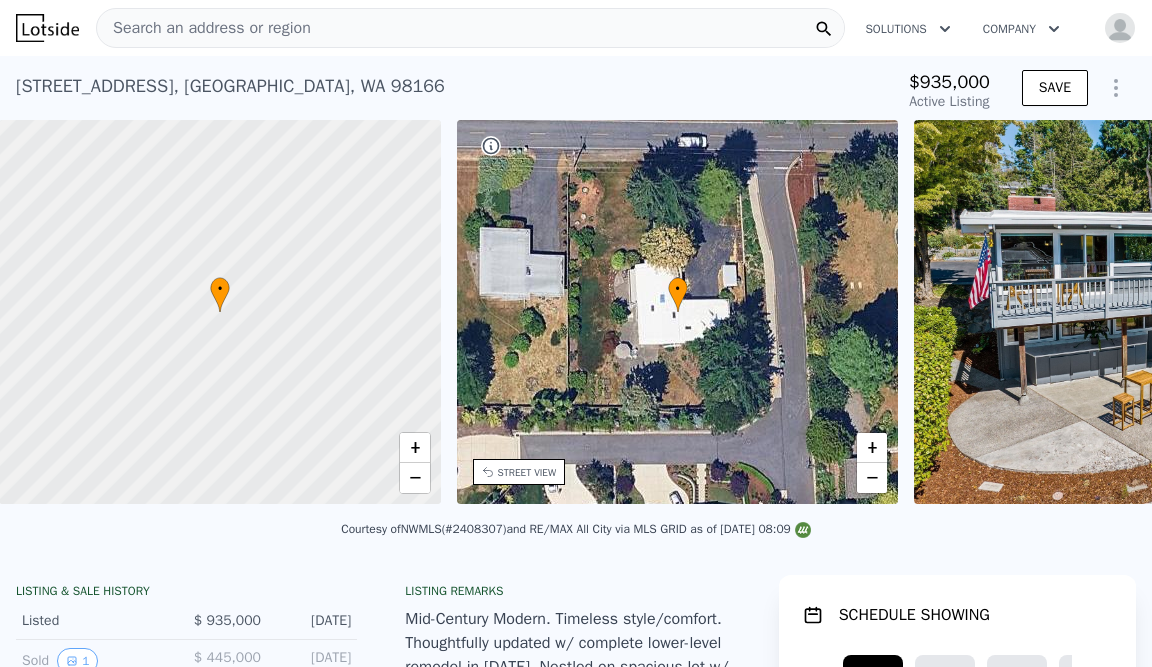 scroll, scrollTop: 0, scrollLeft: 8, axis: horizontal 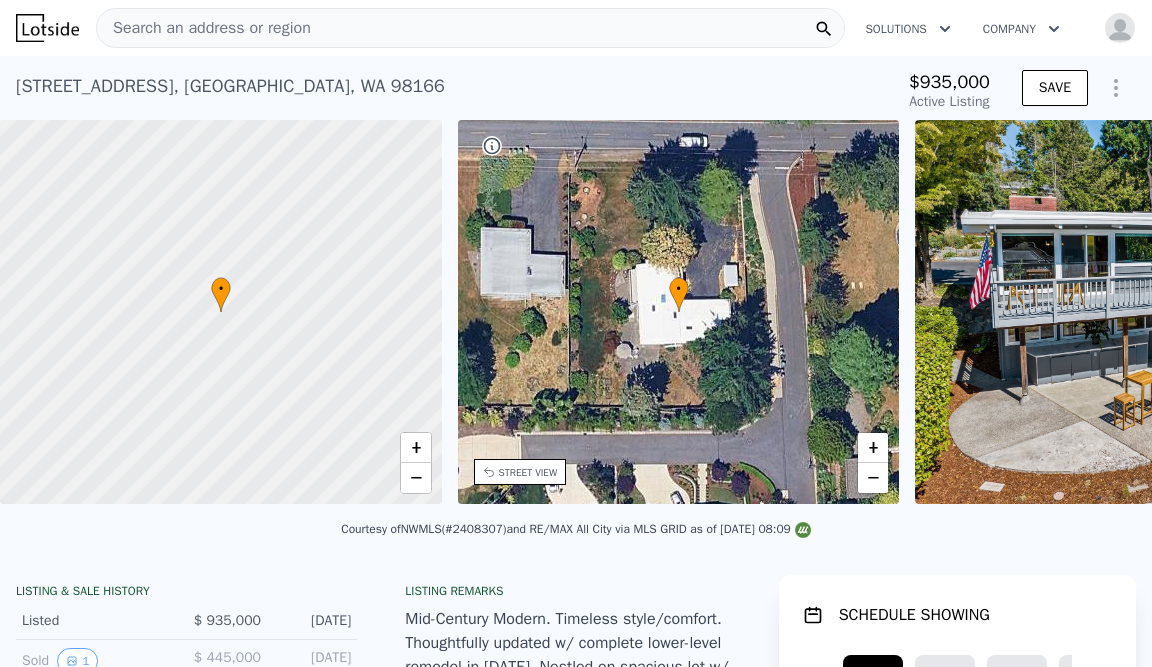 click on "•
+ −" at bounding box center (679, 312) 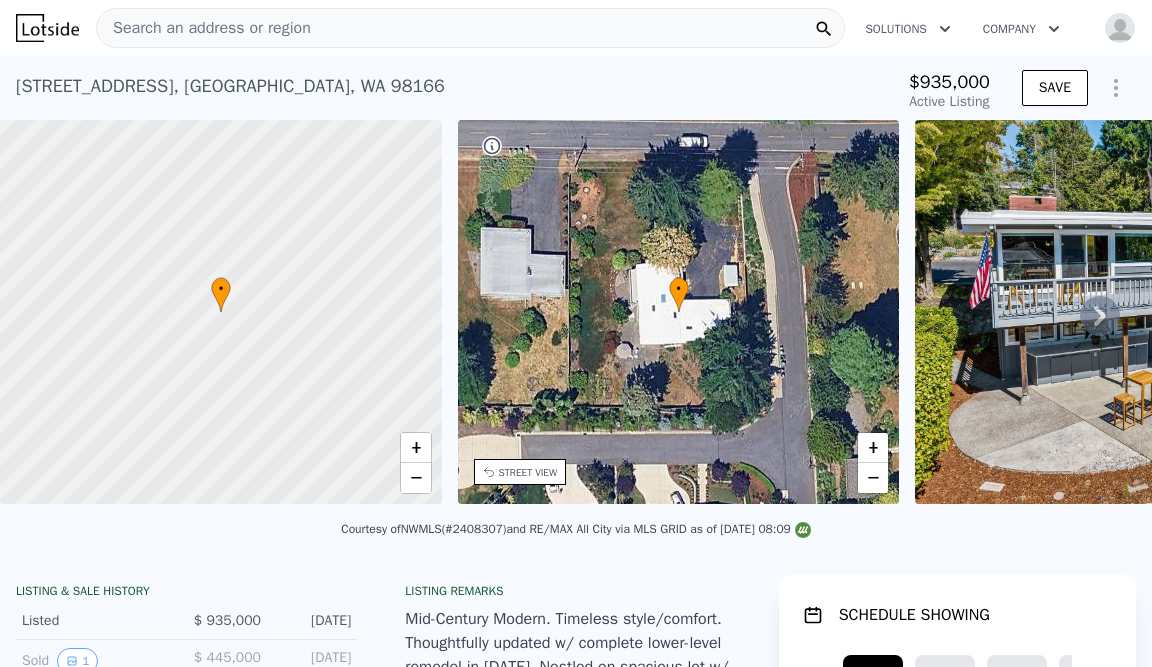 click on "•
+ −" at bounding box center (679, 312) 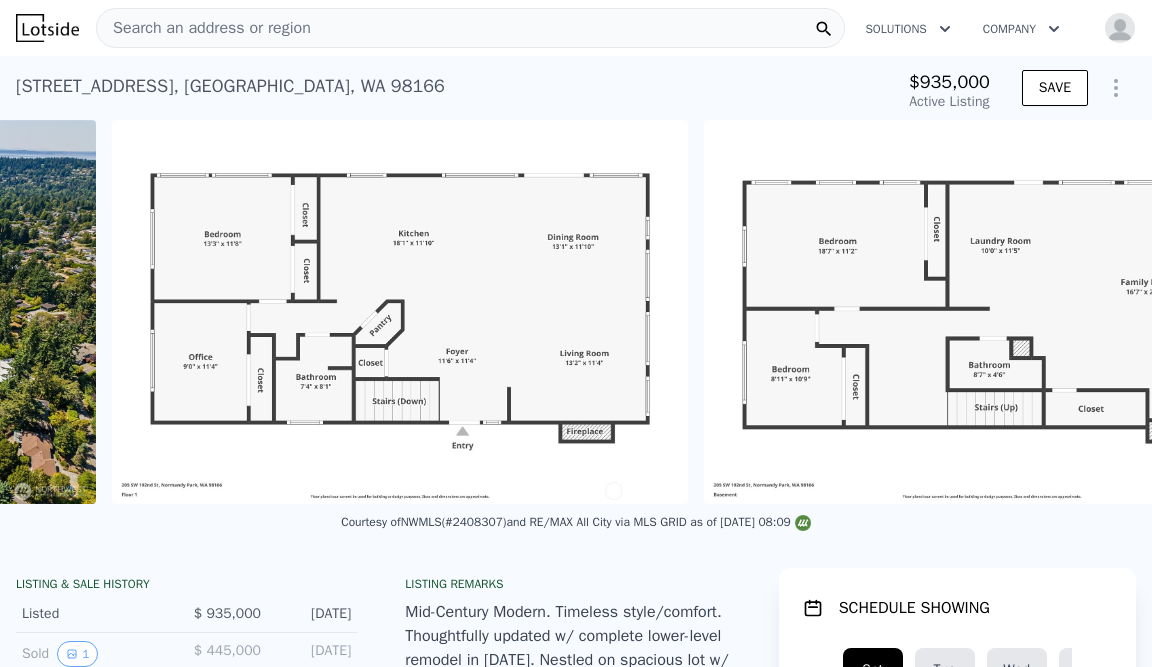 scroll, scrollTop: 0, scrollLeft: 17705, axis: horizontal 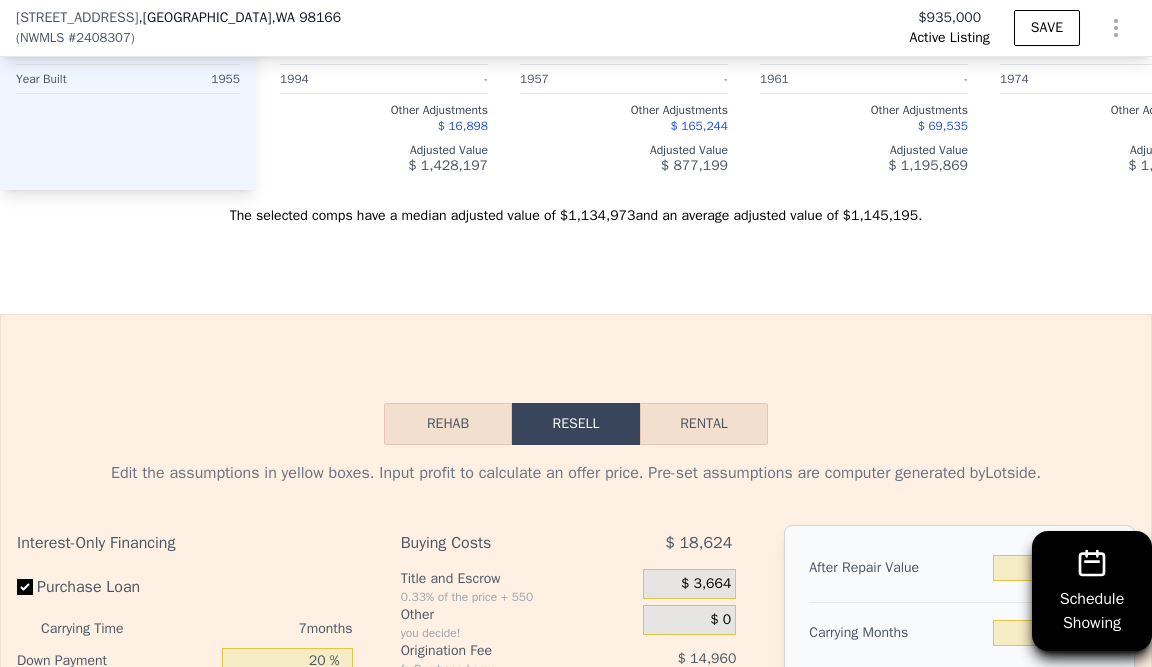 click on "The selected comps have a median adjusted value of   $1,134,973  and an average adjusted value of   $1,145,195 ." at bounding box center [576, 208] 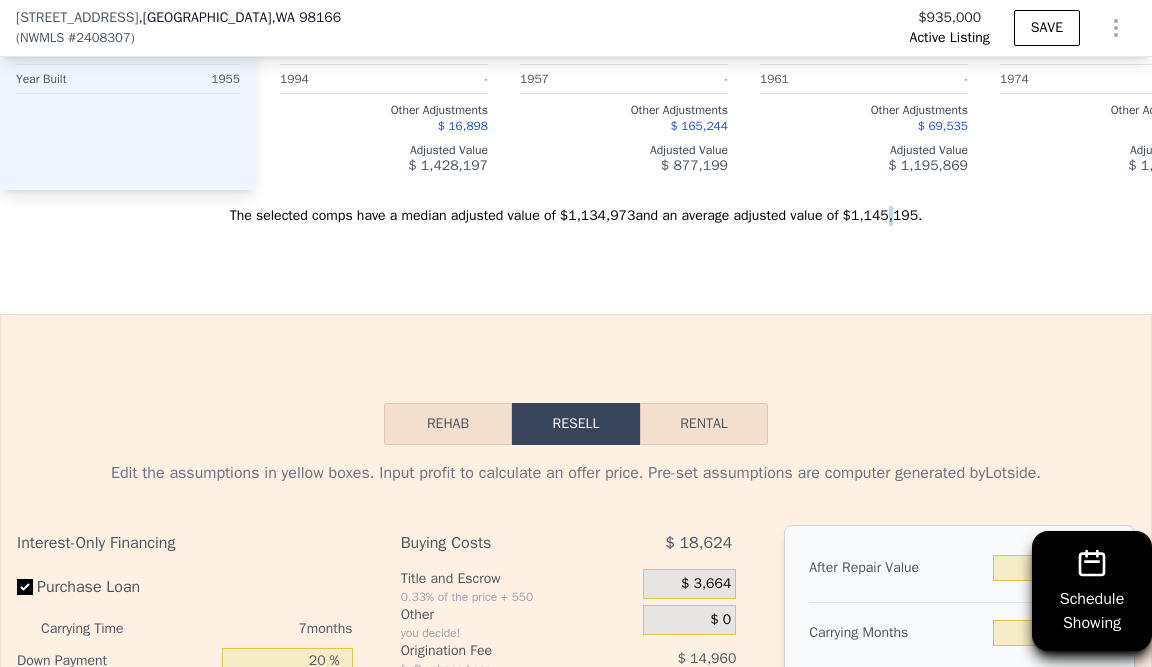 click on "The selected comps have a median adjusted value of   $1,134,973  and an average adjusted value of   $1,145,195 ." at bounding box center [576, 208] 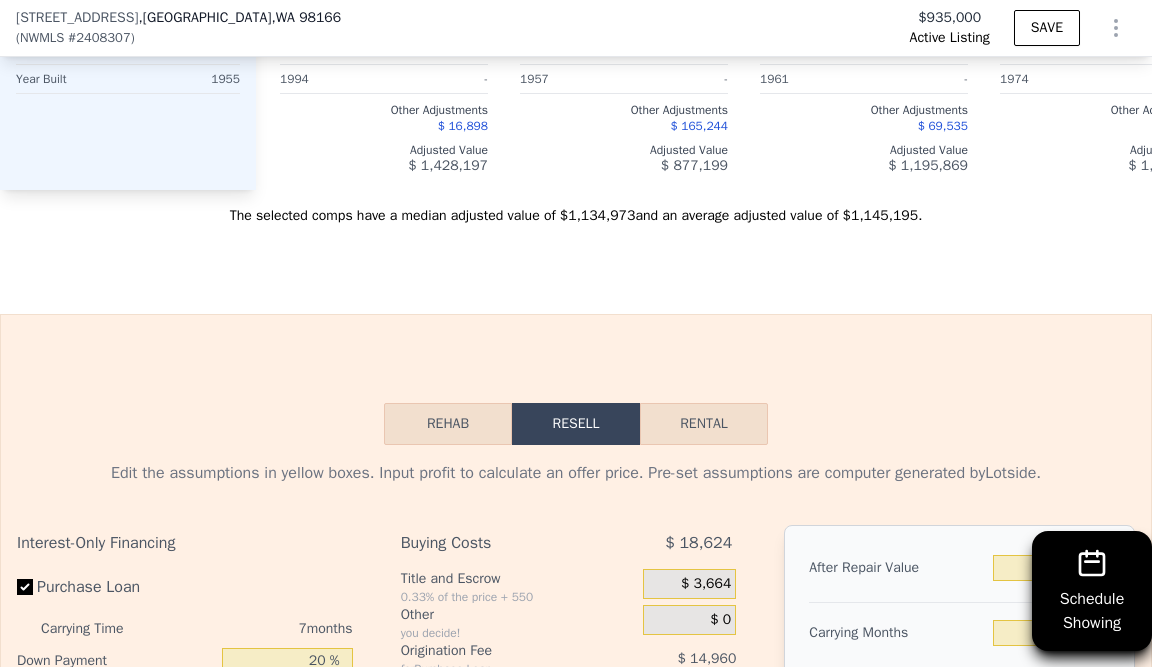 click on "The selected comps have a median adjusted value of   $1,134,973  and an average adjusted value of   $1,145,195 ." at bounding box center (576, 208) 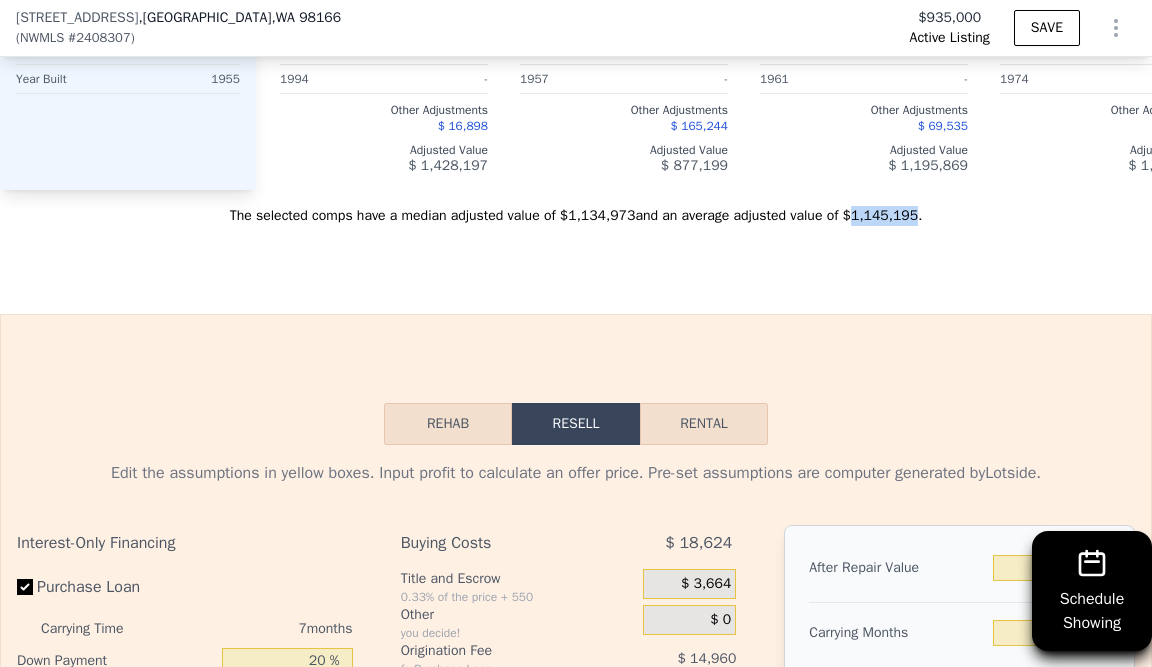 click on "The selected comps have a median adjusted value of   $1,134,973  and an average adjusted value of   $1,145,195 ." at bounding box center (576, 208) 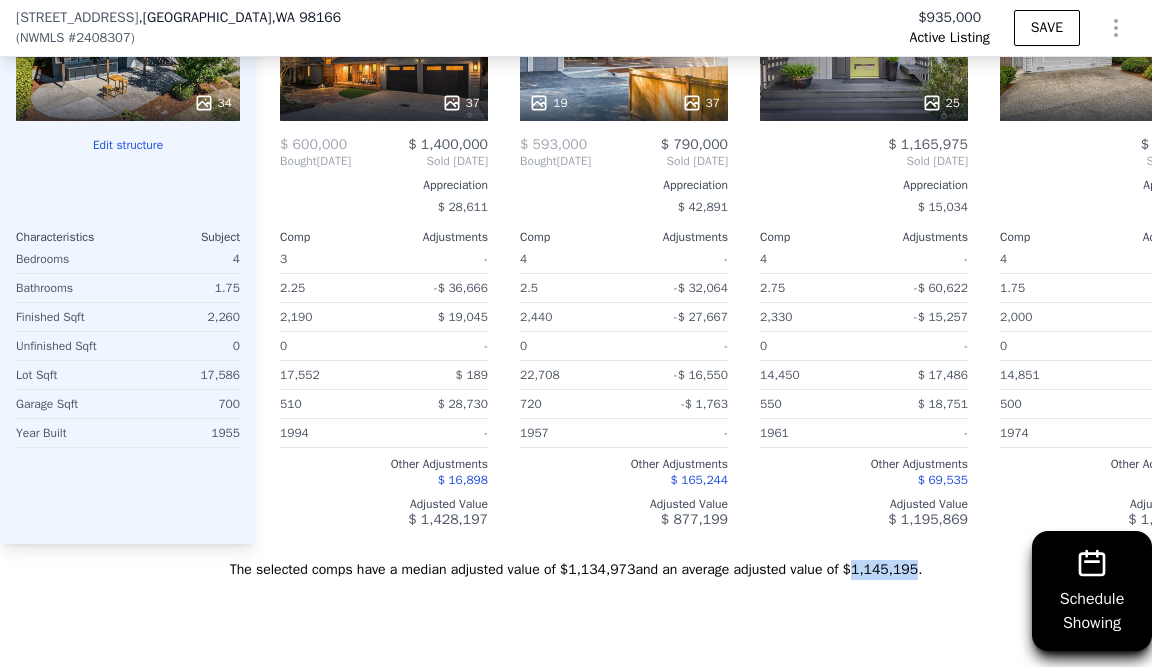 scroll, scrollTop: 2260, scrollLeft: 0, axis: vertical 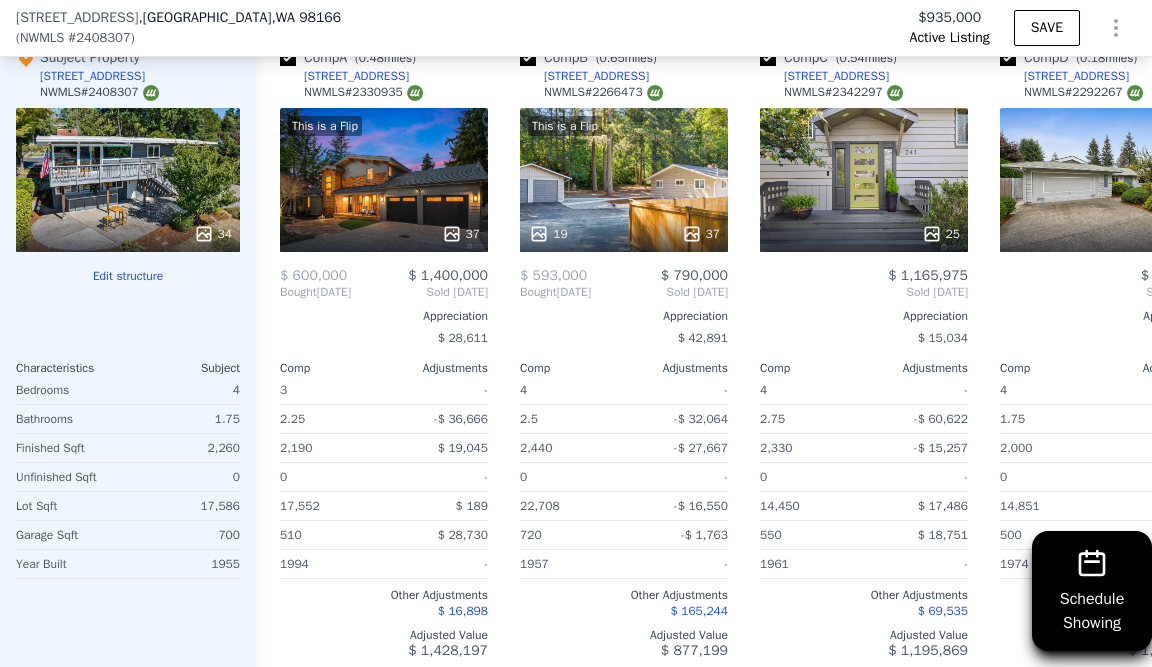 click on "34" at bounding box center (213, 234) 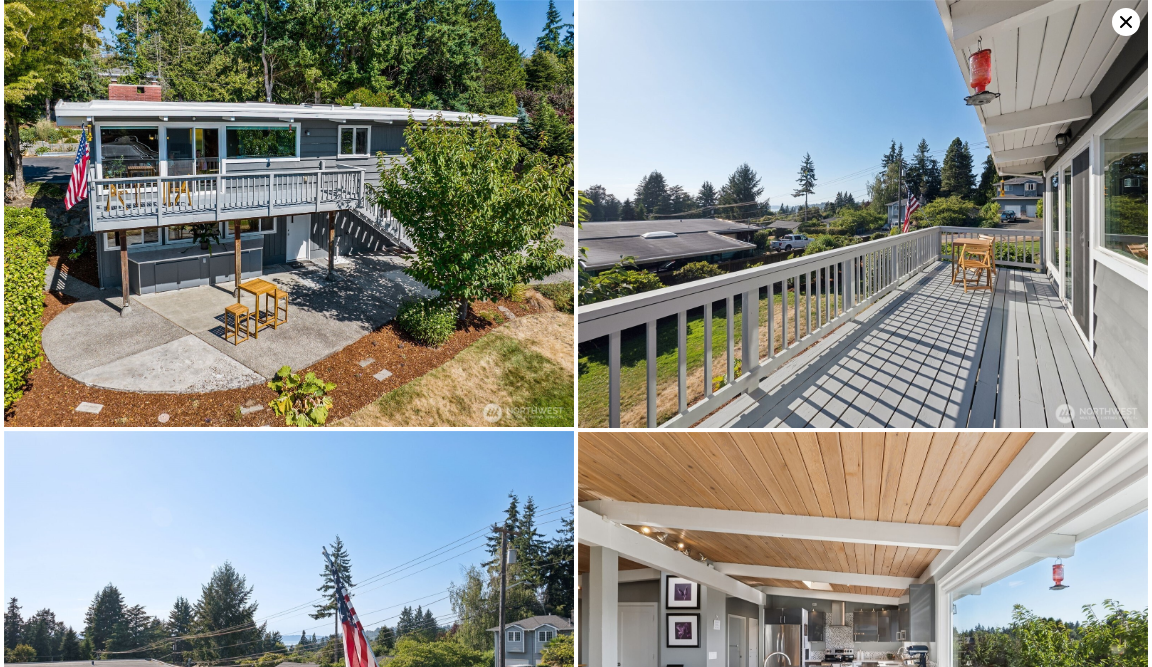 click 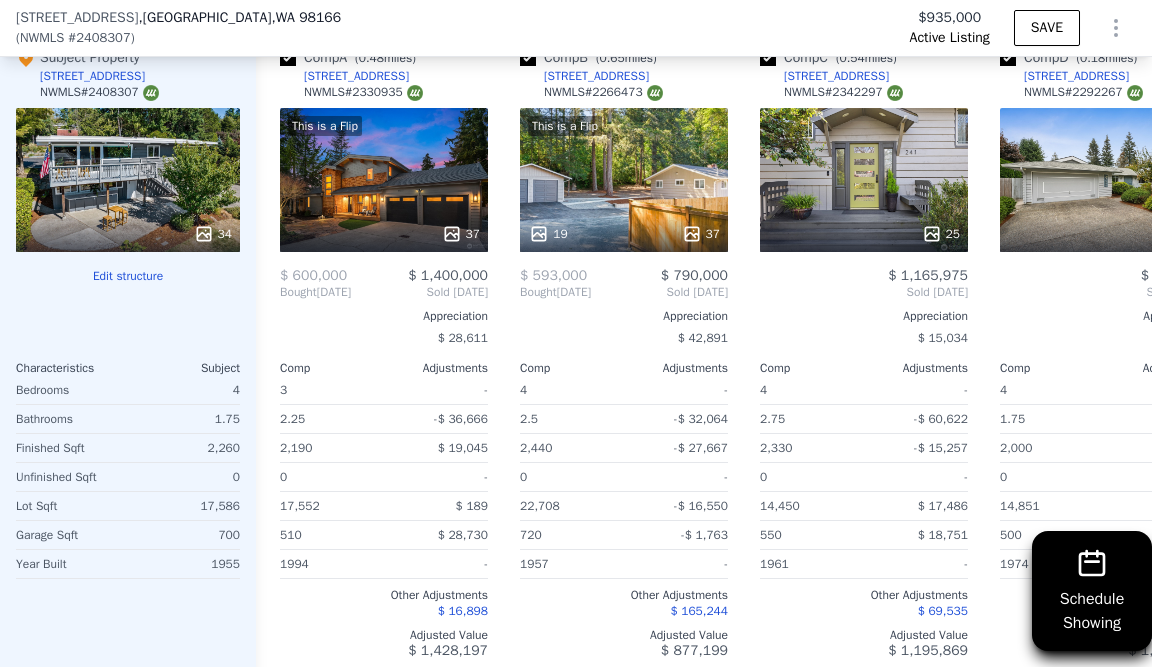 click on "Edit structure" at bounding box center (128, 276) 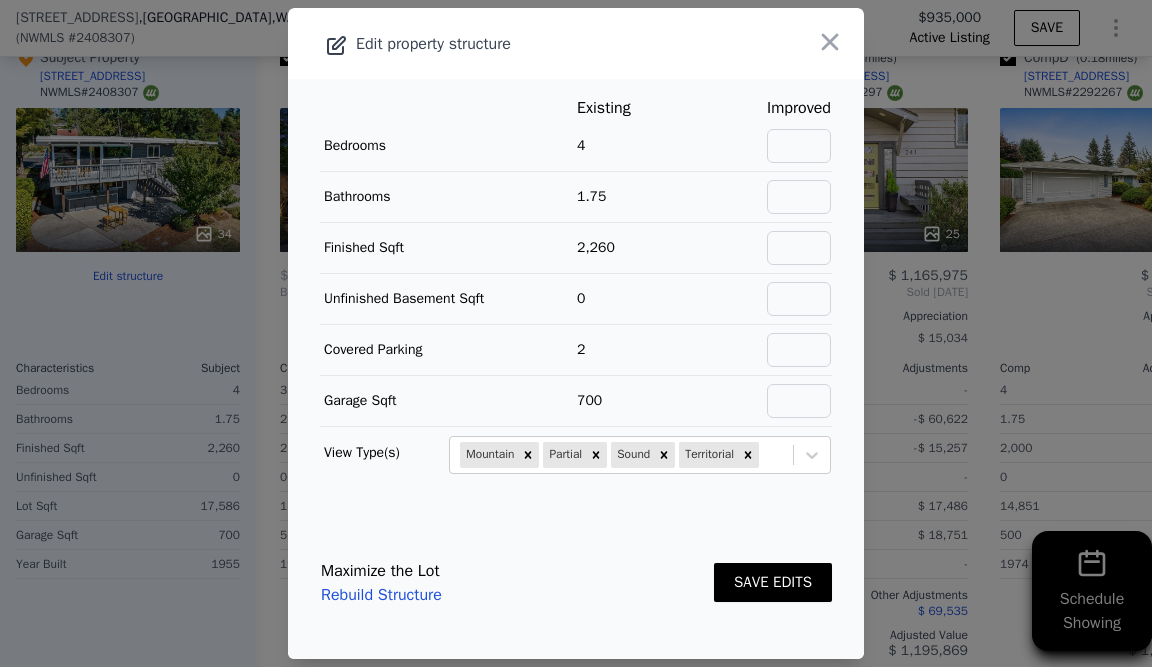 click on "Improved" at bounding box center (799, 108) 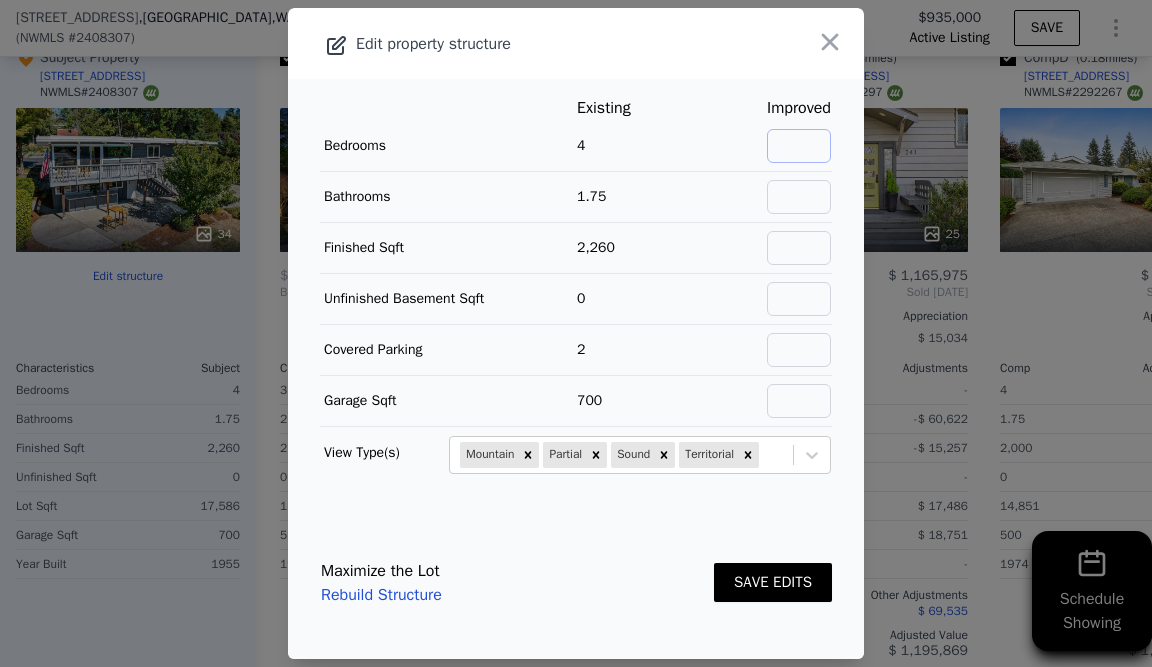 click at bounding box center (799, 146) 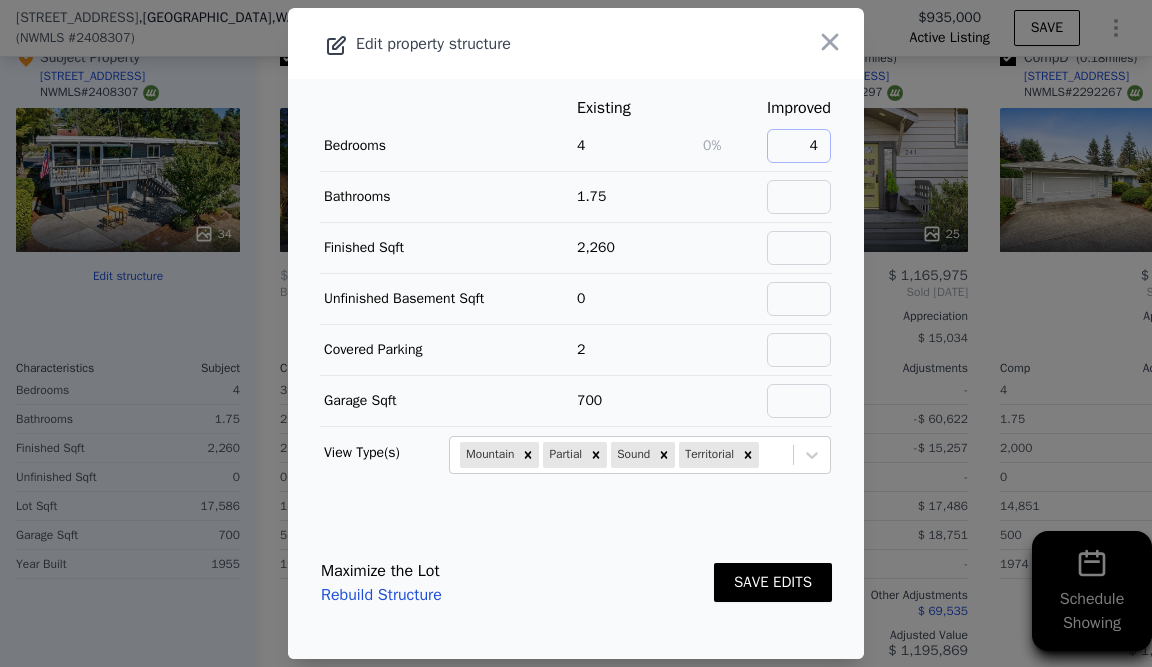 type on "4" 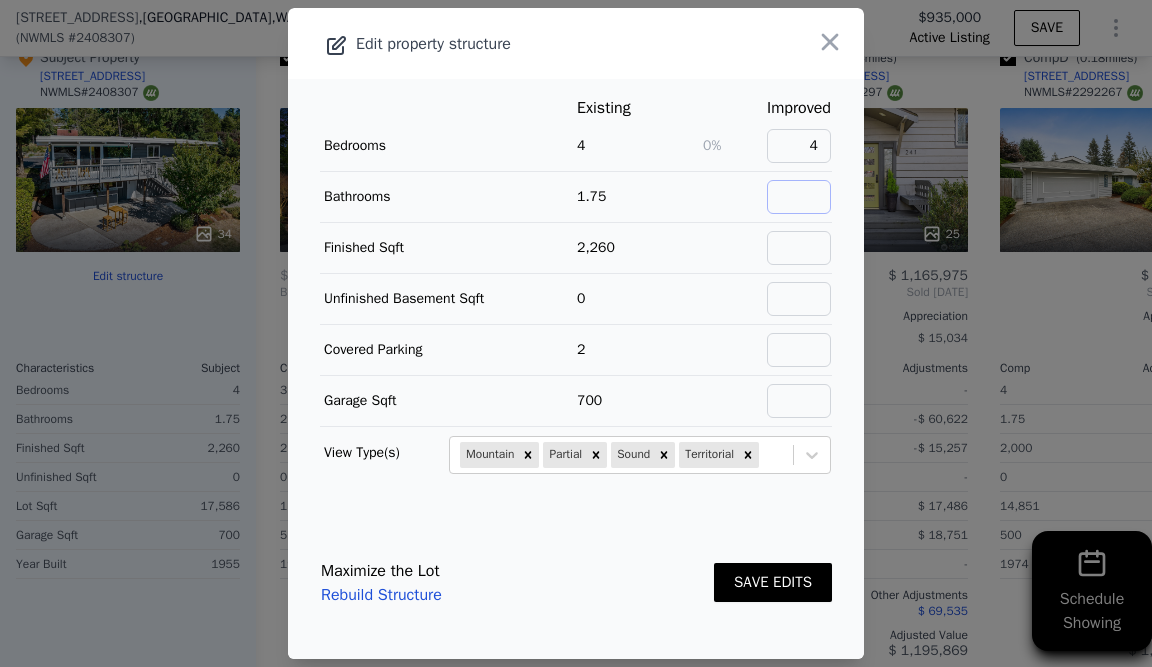 click at bounding box center [799, 197] 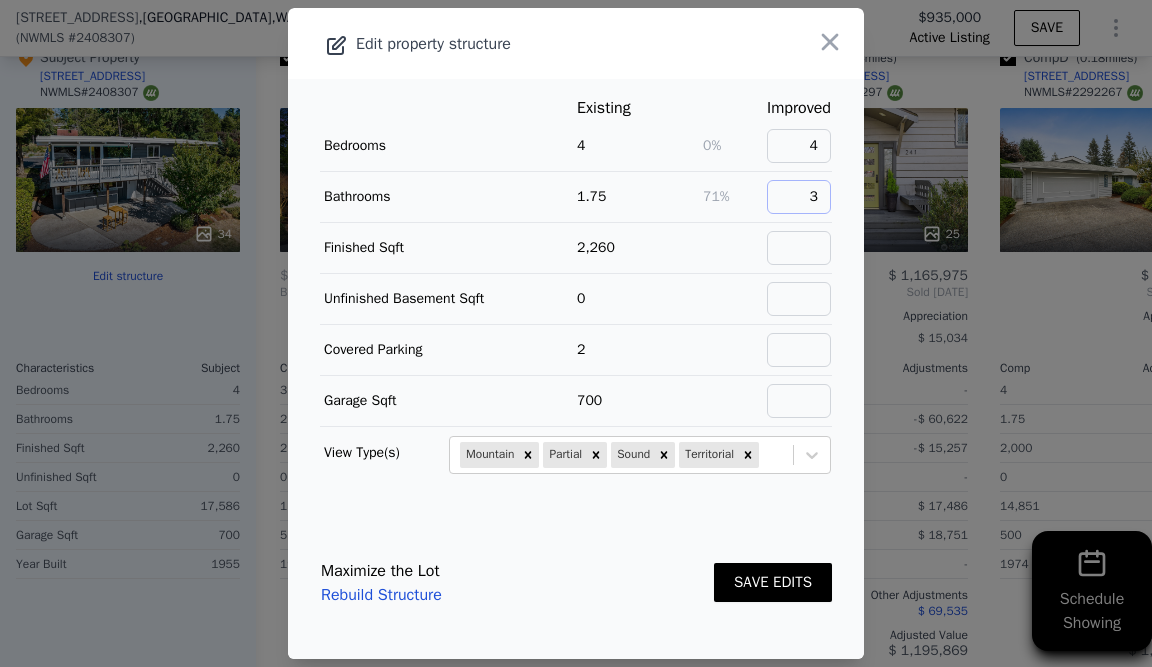 type on "3" 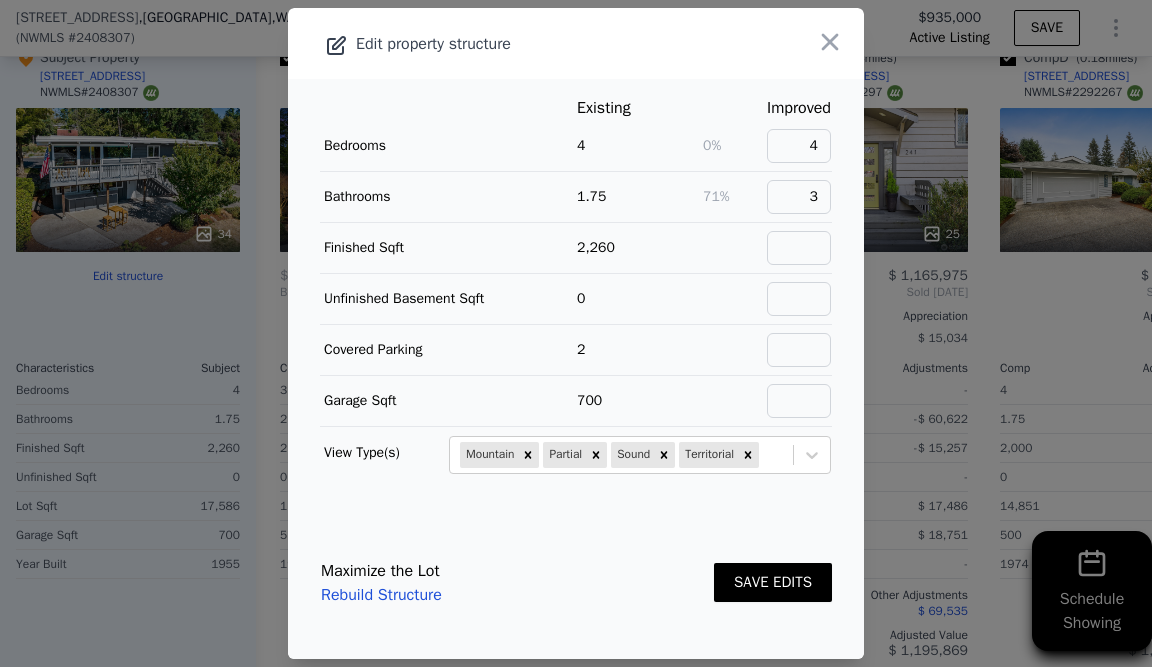 click on "Existing Improved Bedrooms 4 0% 4 Bathrooms 1.75 71% 3 Finished Sqft 2,260 Unfinished Basement Sqft 0 Covered Parking 2 Garage Sqft 700 View Type(s) Mountain Partial Sound Territorial" at bounding box center [576, 293] 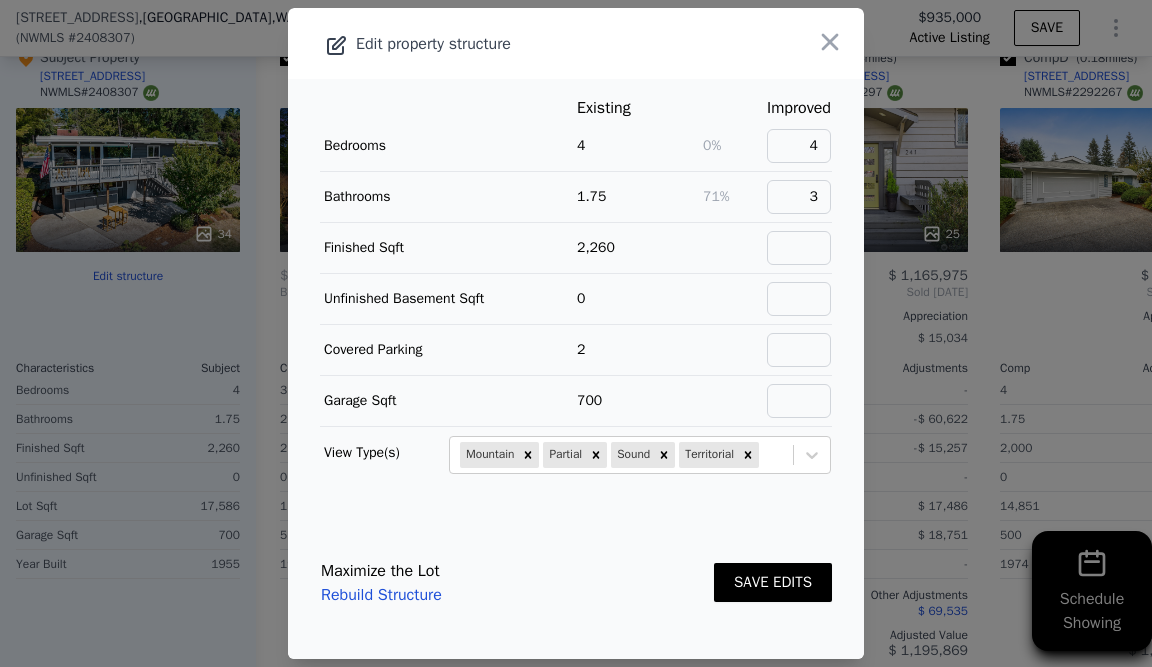 click on "SAVE EDITS" at bounding box center [773, 582] 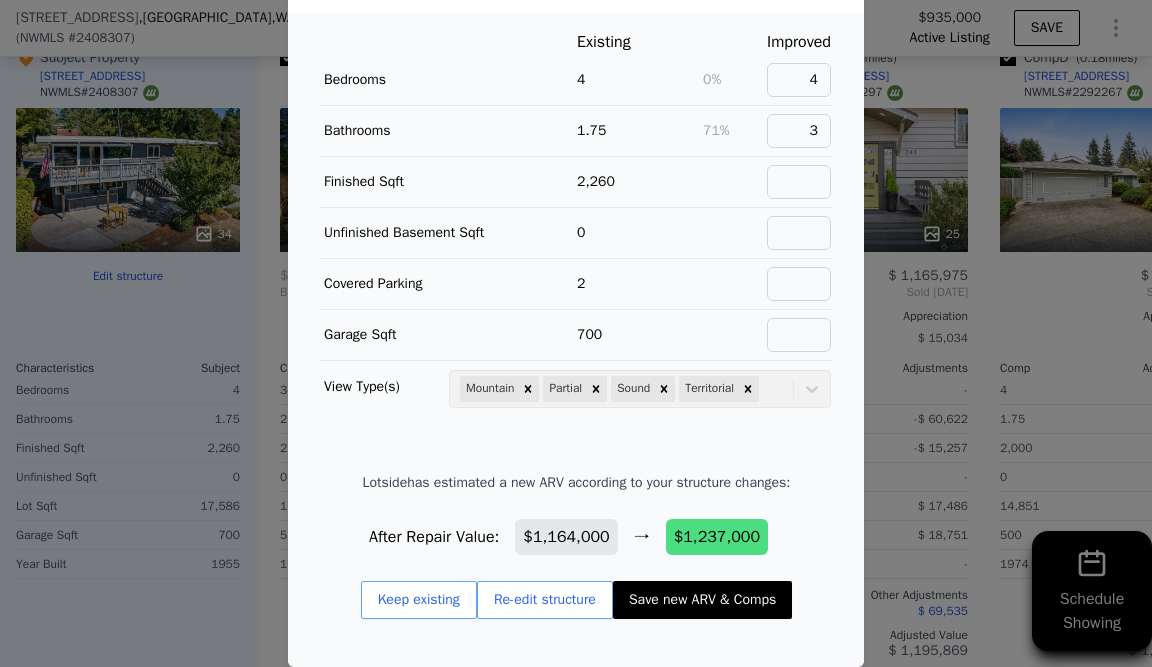 scroll, scrollTop: 63, scrollLeft: 0, axis: vertical 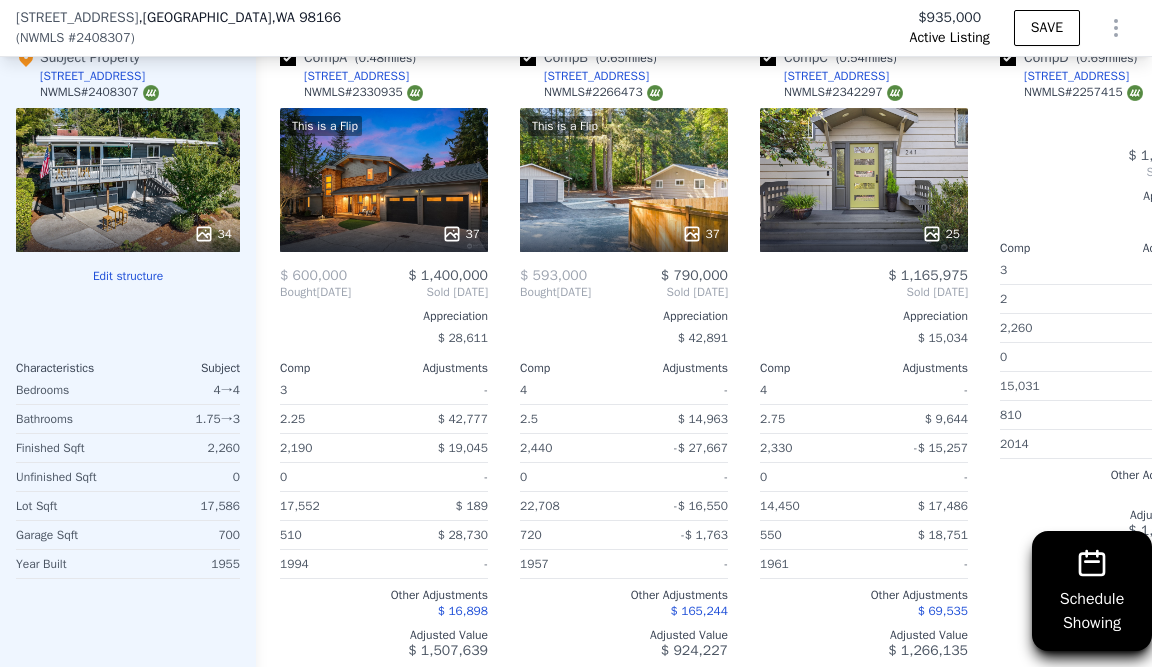 type on "$ 1,237,000" 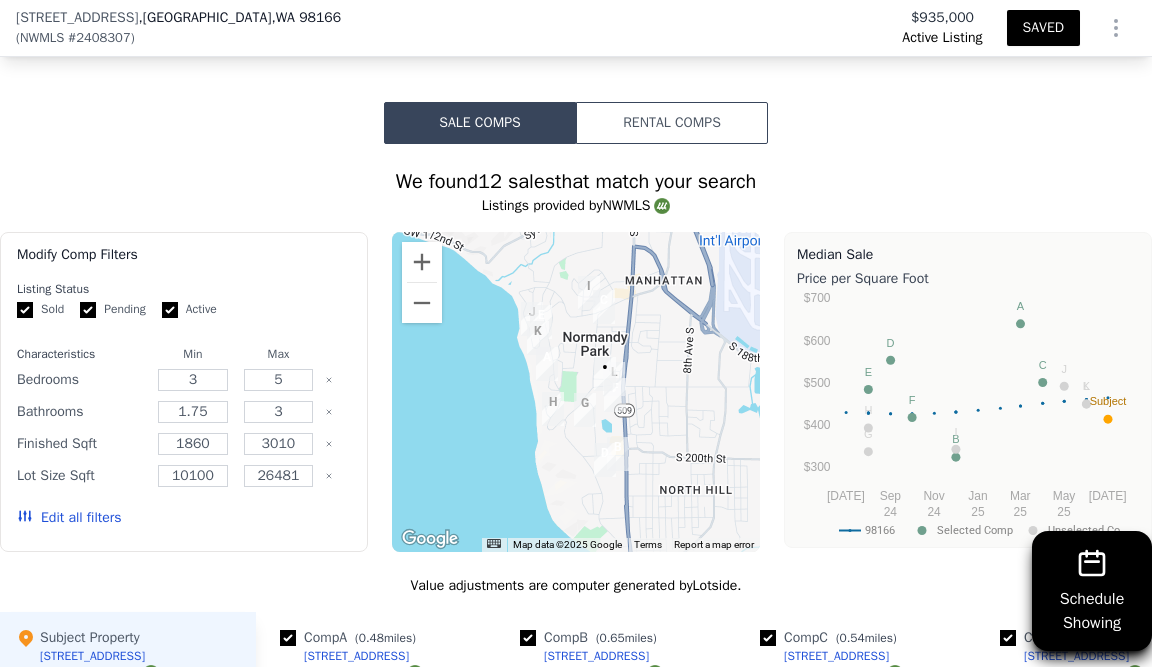 scroll, scrollTop: 1677, scrollLeft: 0, axis: vertical 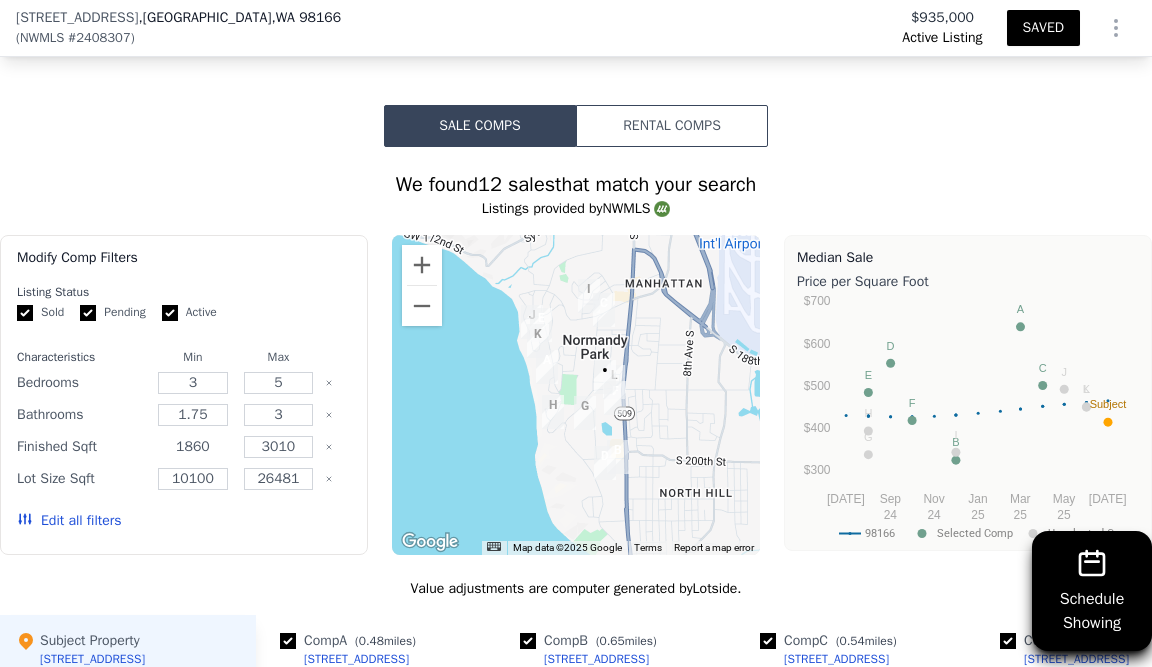 click on "1860" at bounding box center [193, 447] 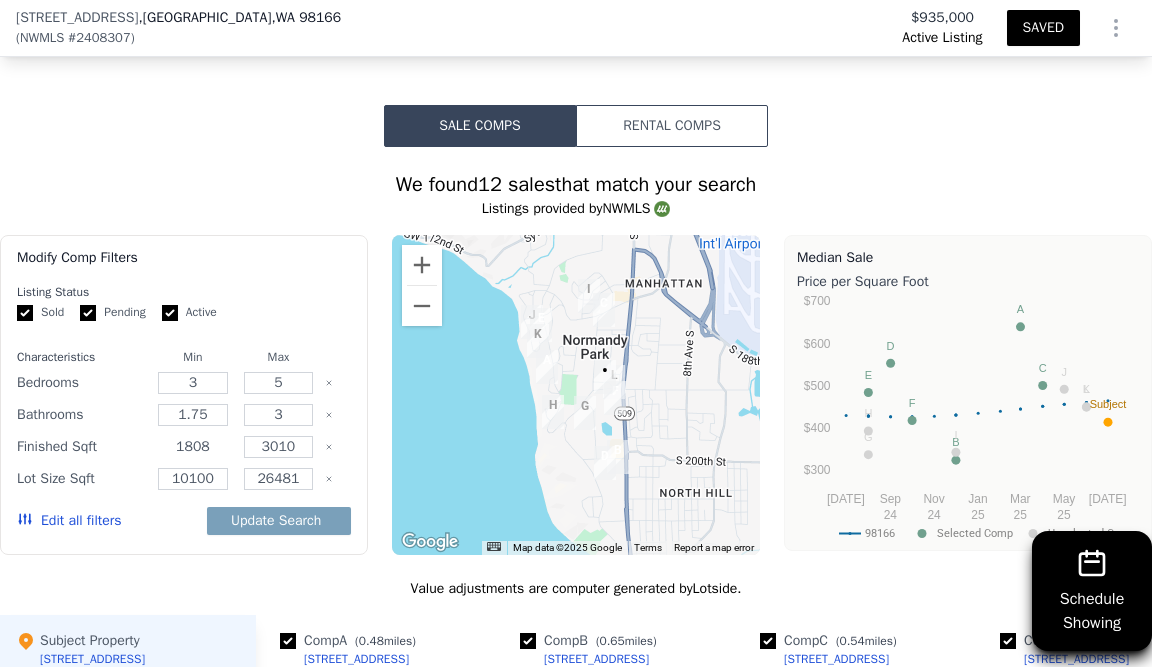 type on "1808" 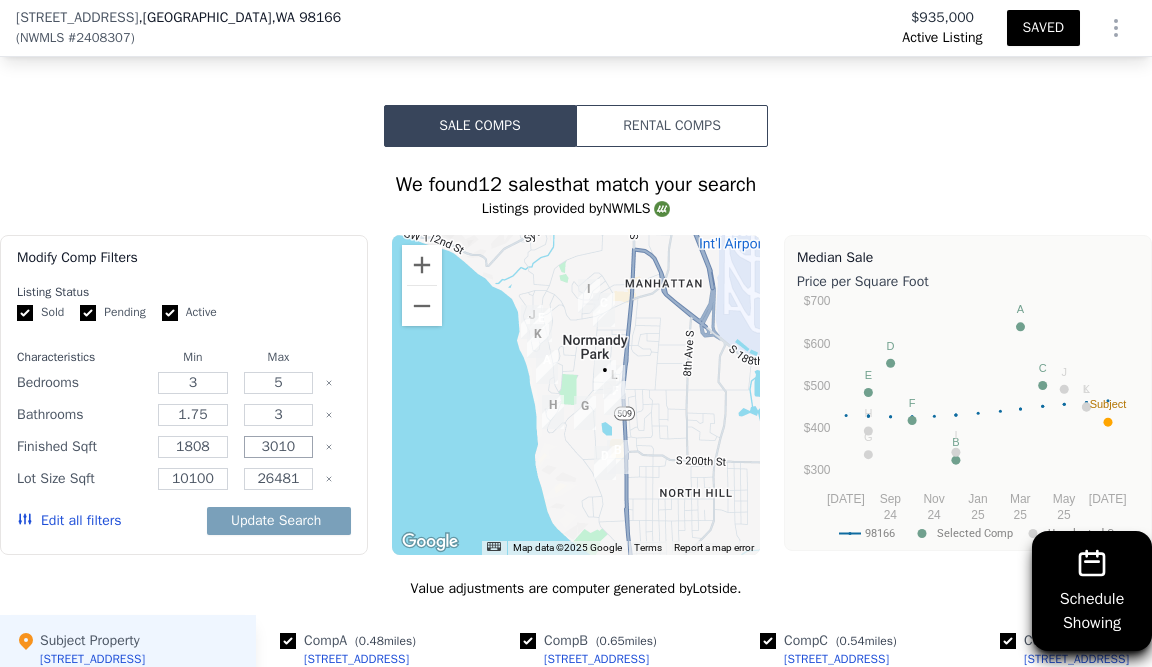 click on "3010" at bounding box center [279, 447] 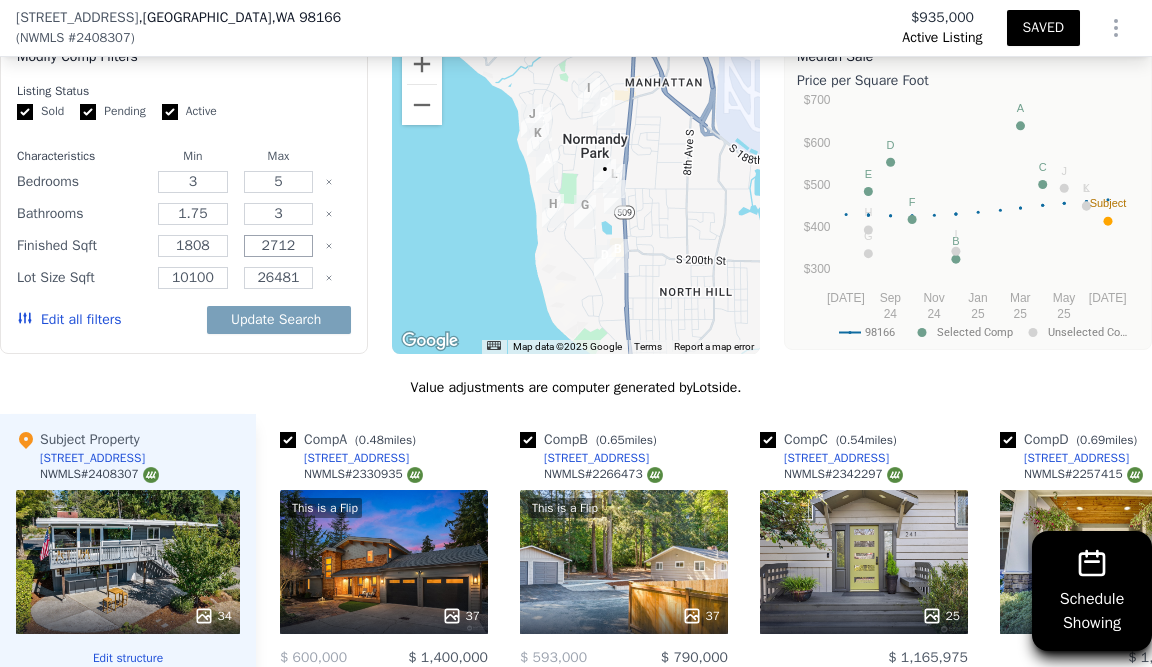 scroll, scrollTop: 1863, scrollLeft: 0, axis: vertical 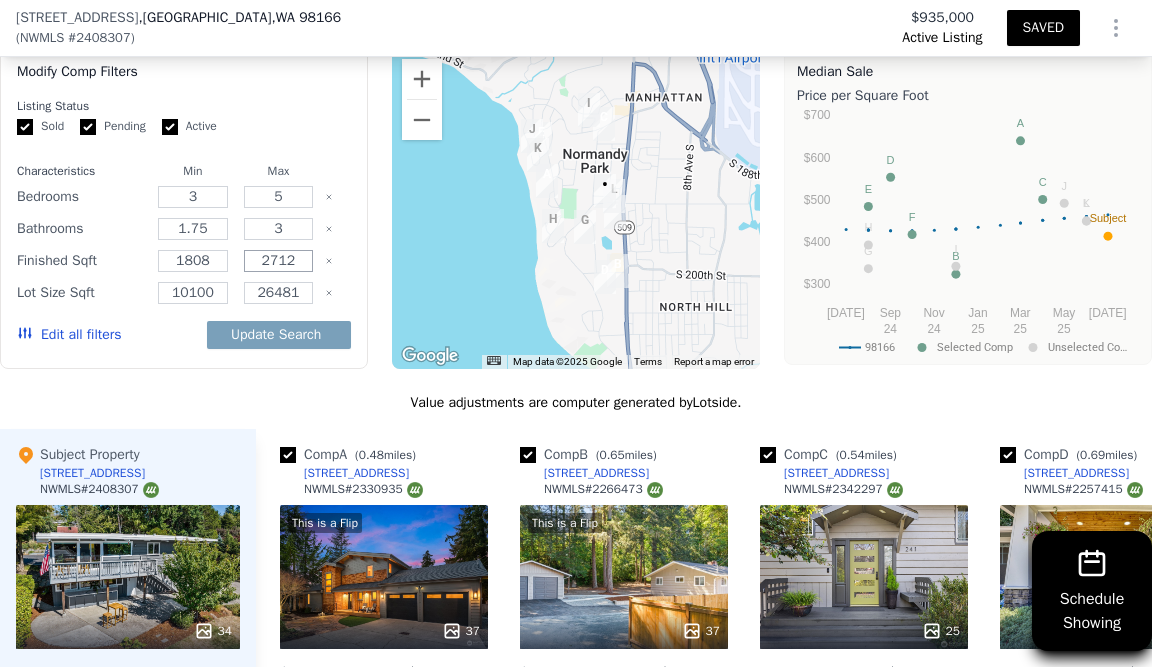 type on "2712" 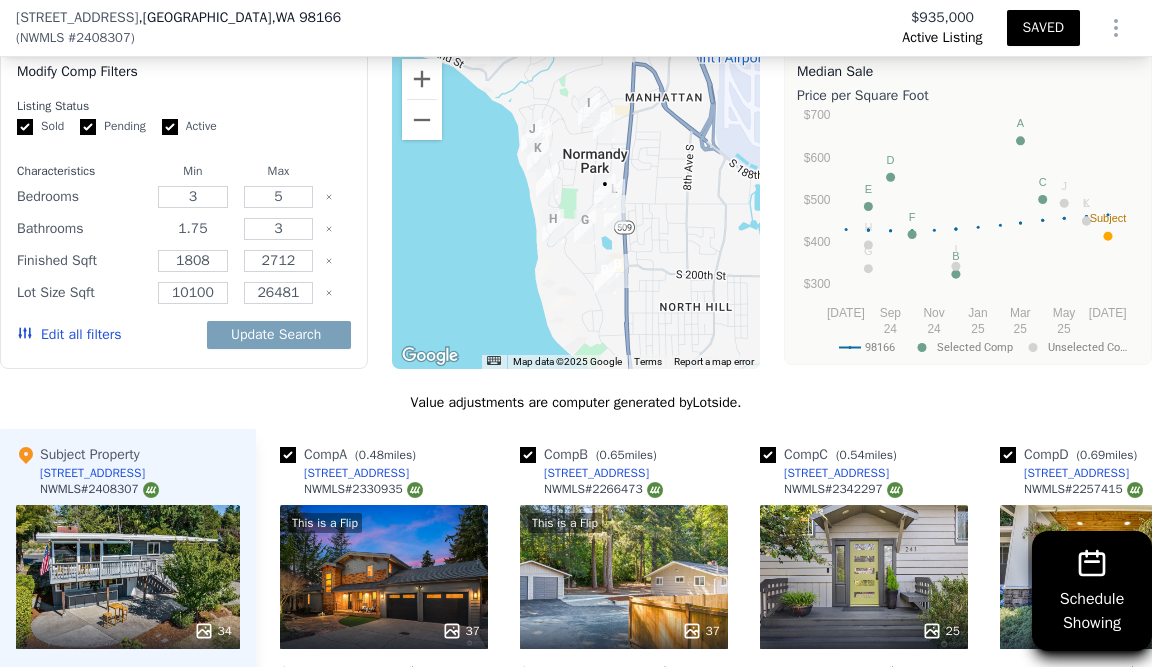 click on "1.75" at bounding box center (193, 229) 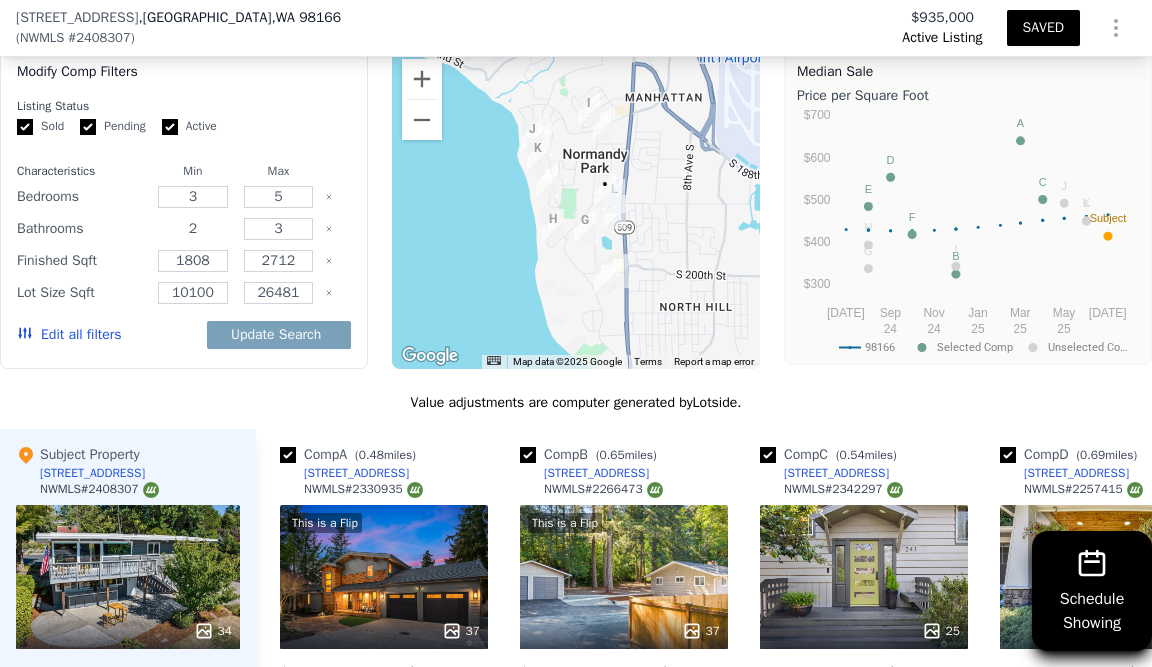 type on "2" 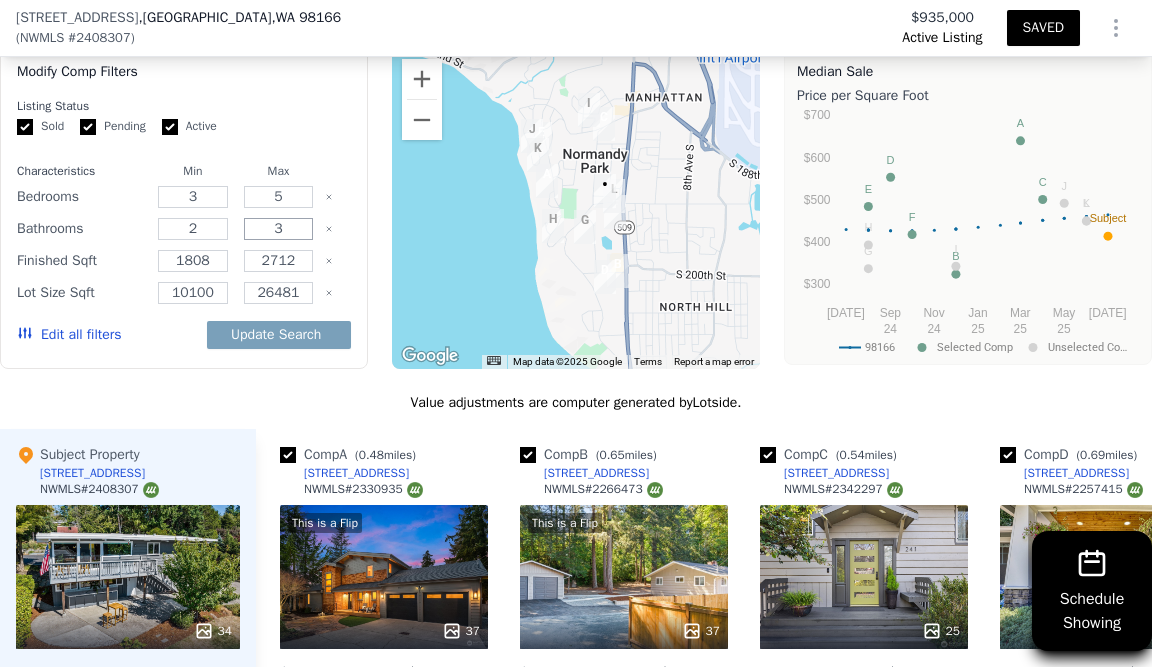 click on "3" at bounding box center (279, 229) 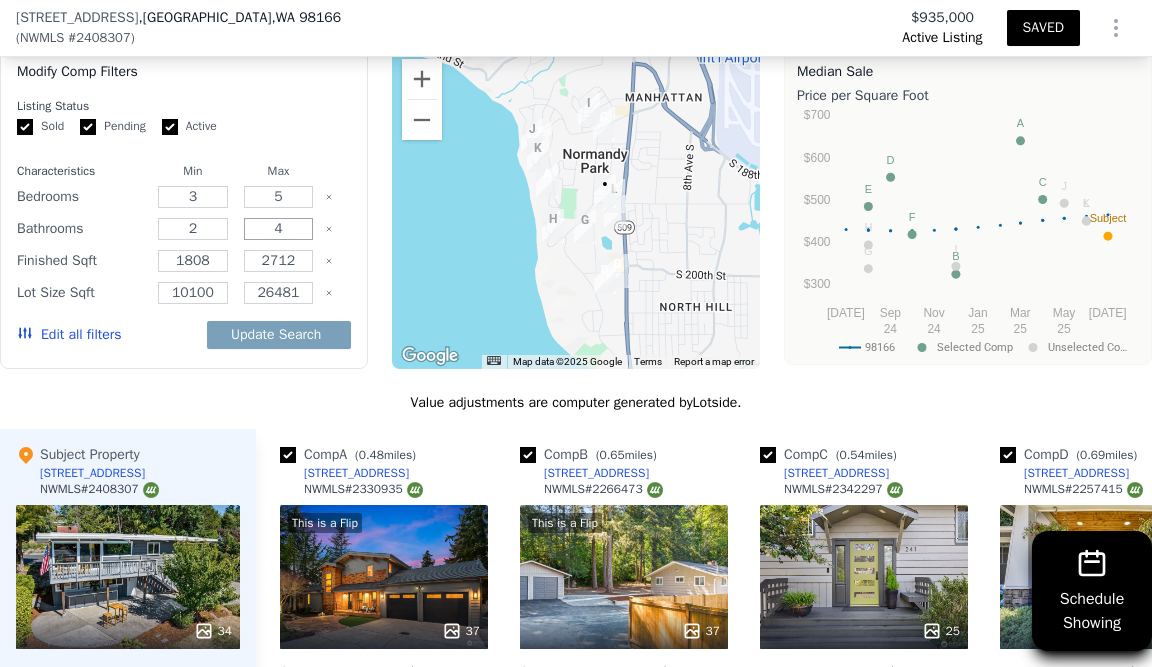 type on "4" 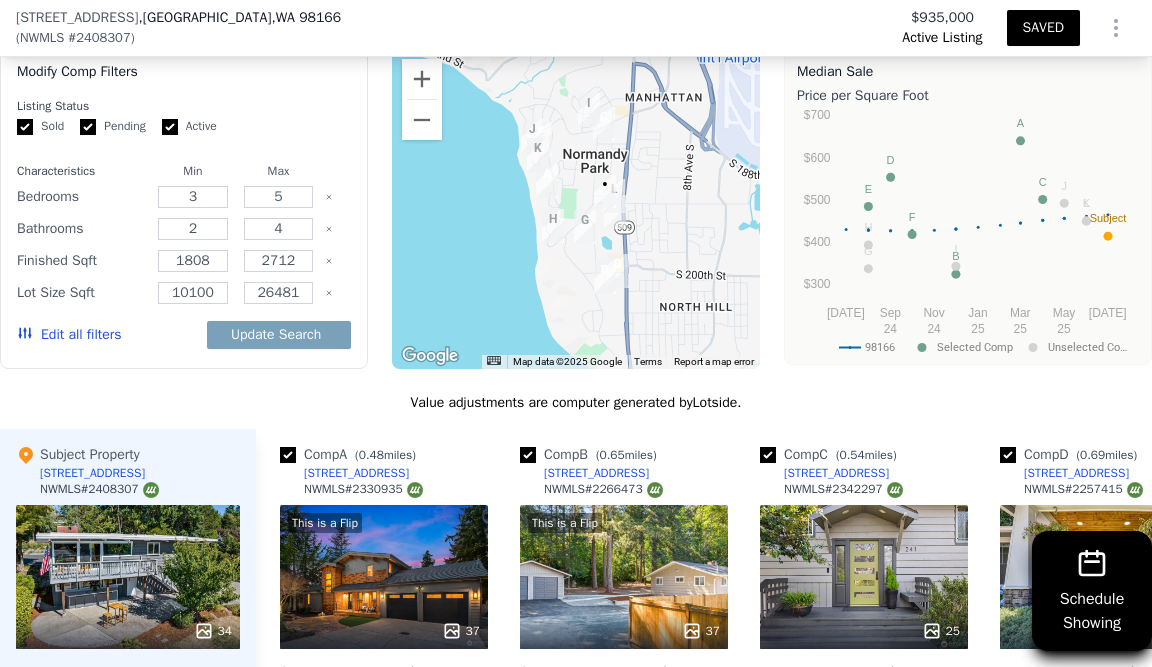 click on "Sold Pending Active" at bounding box center [184, 126] 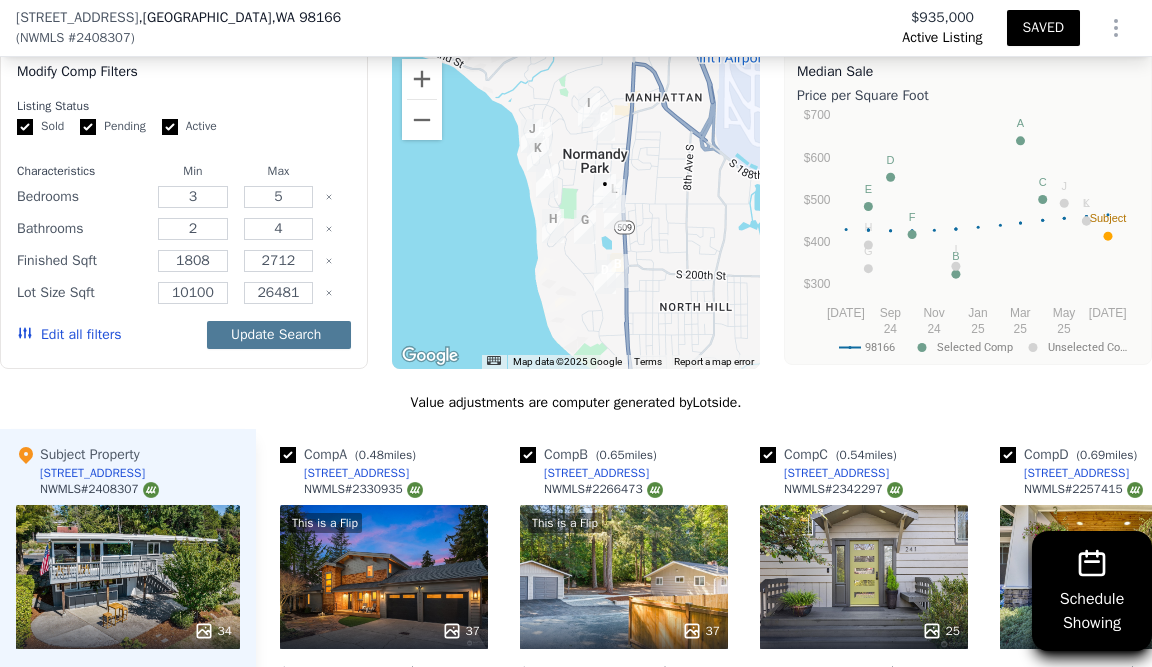 click on "Update Search" at bounding box center [279, 335] 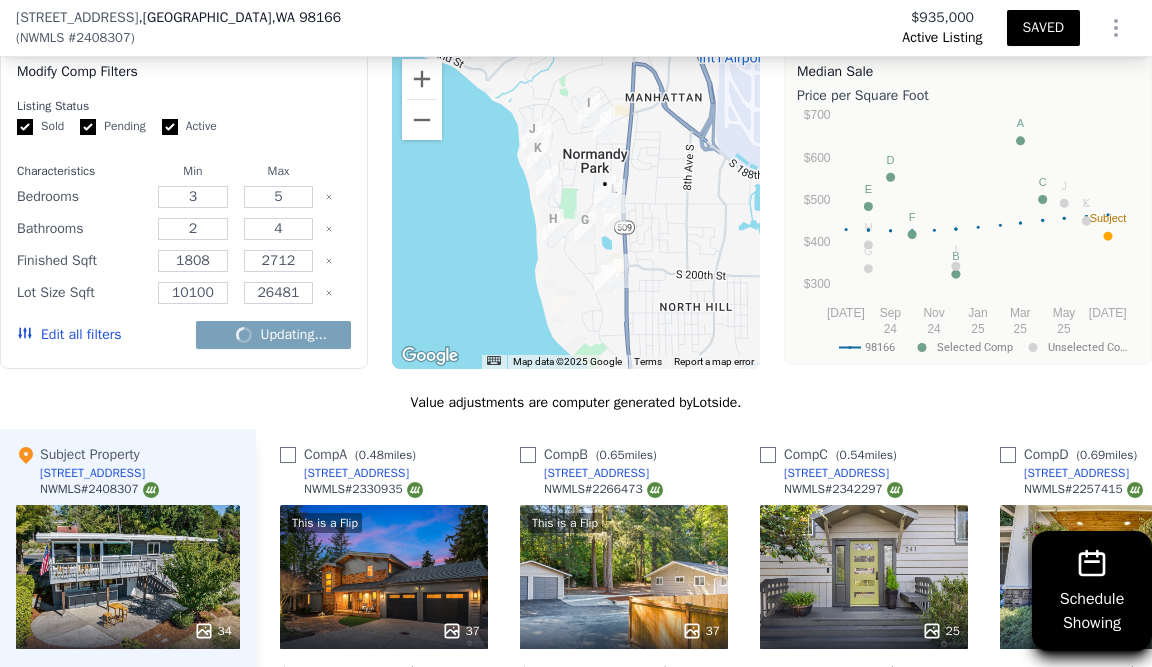 checkbox on "false" 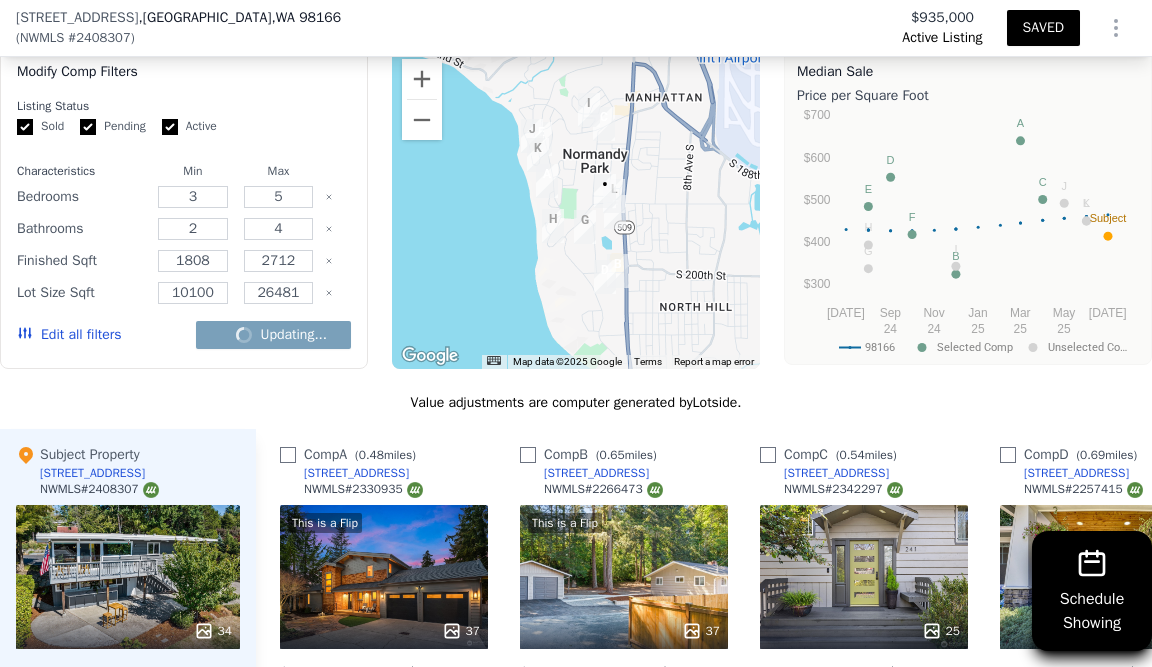 checkbox on "false" 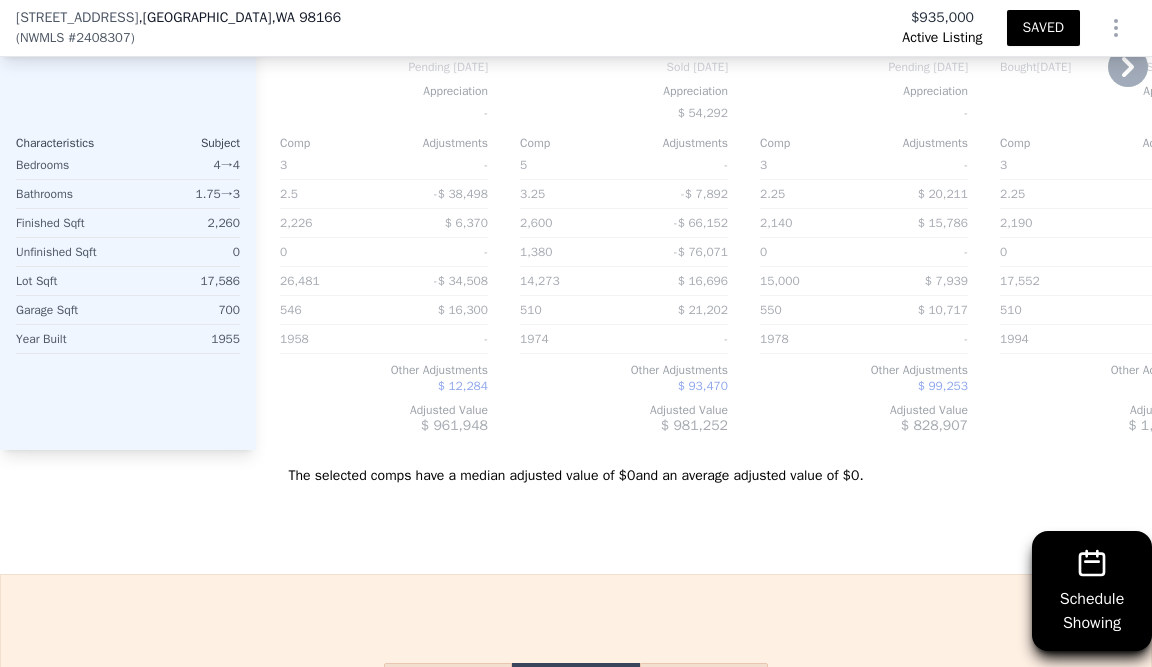 scroll, scrollTop: 2487, scrollLeft: 0, axis: vertical 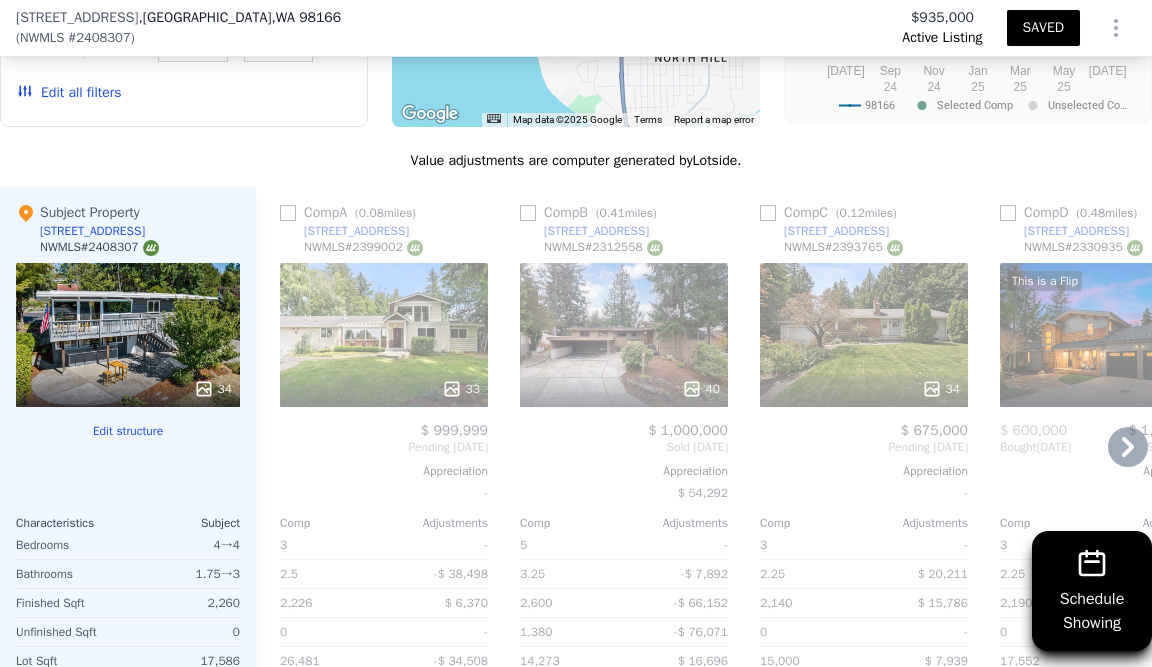 click 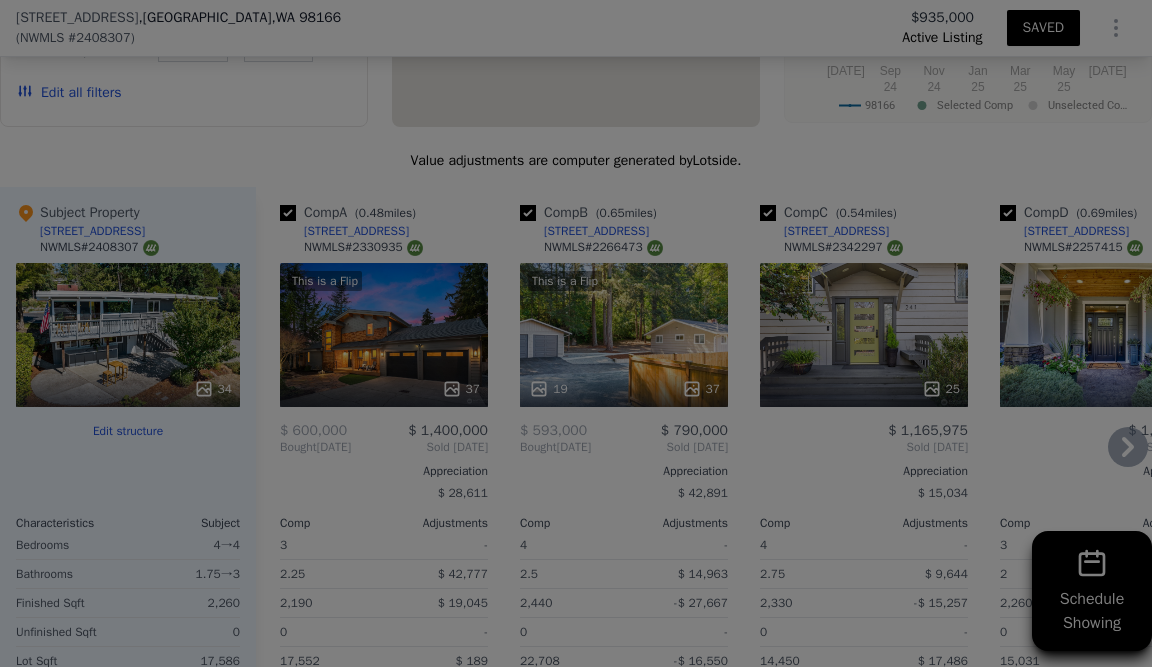 type on "1.75" 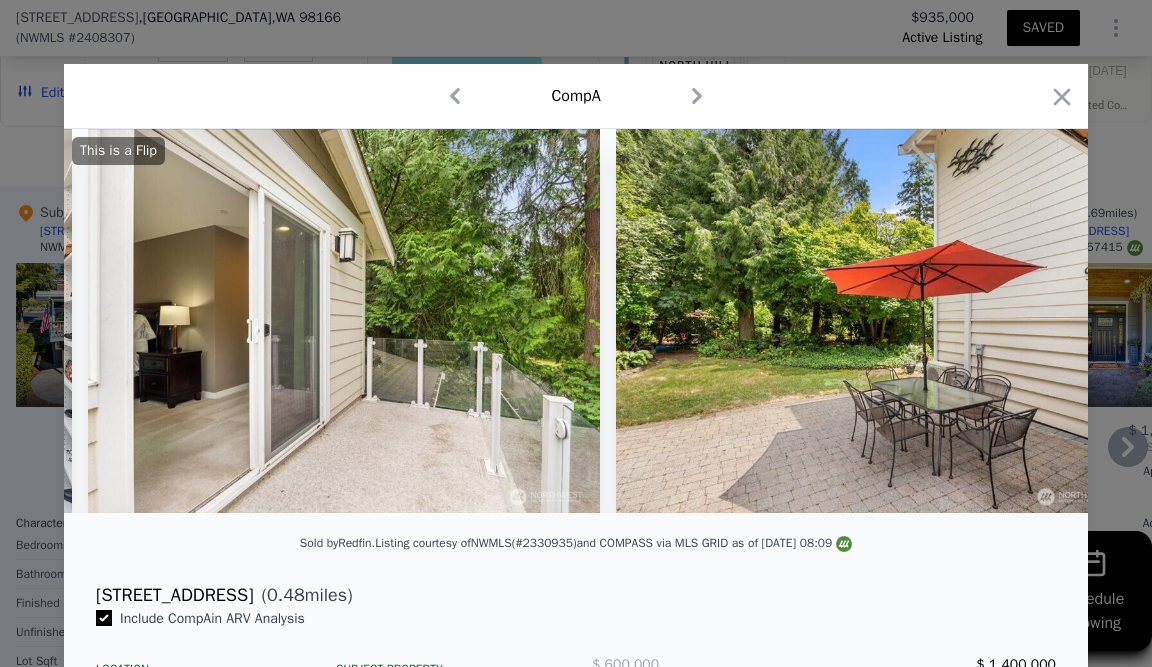 scroll, scrollTop: 0, scrollLeft: 12261, axis: horizontal 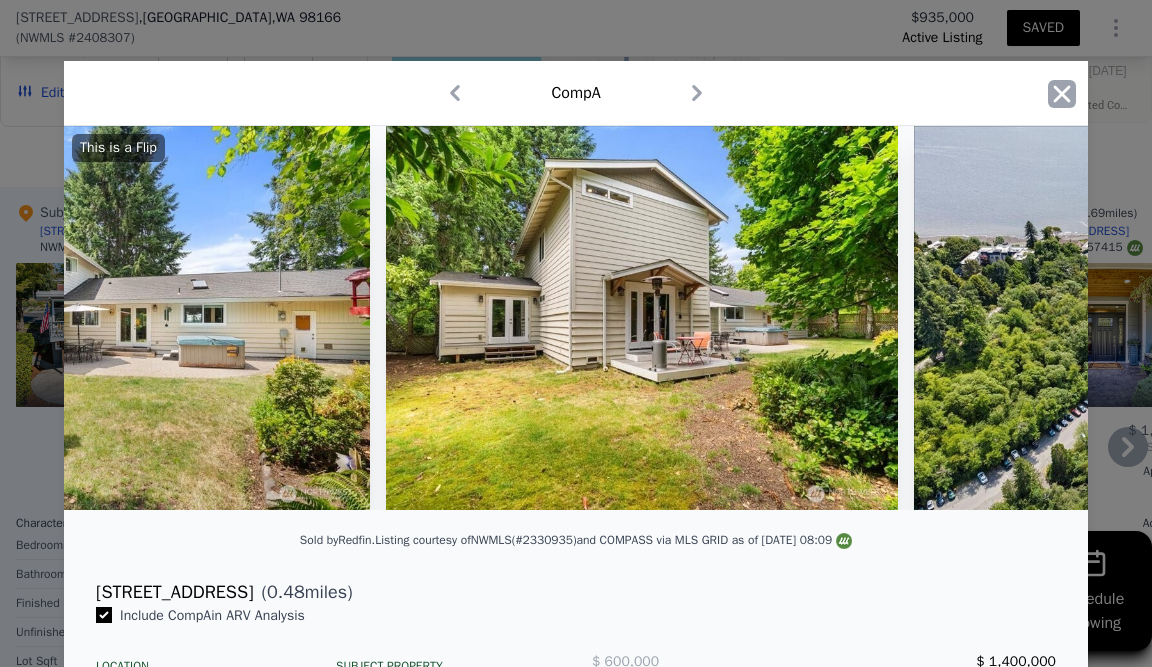 click 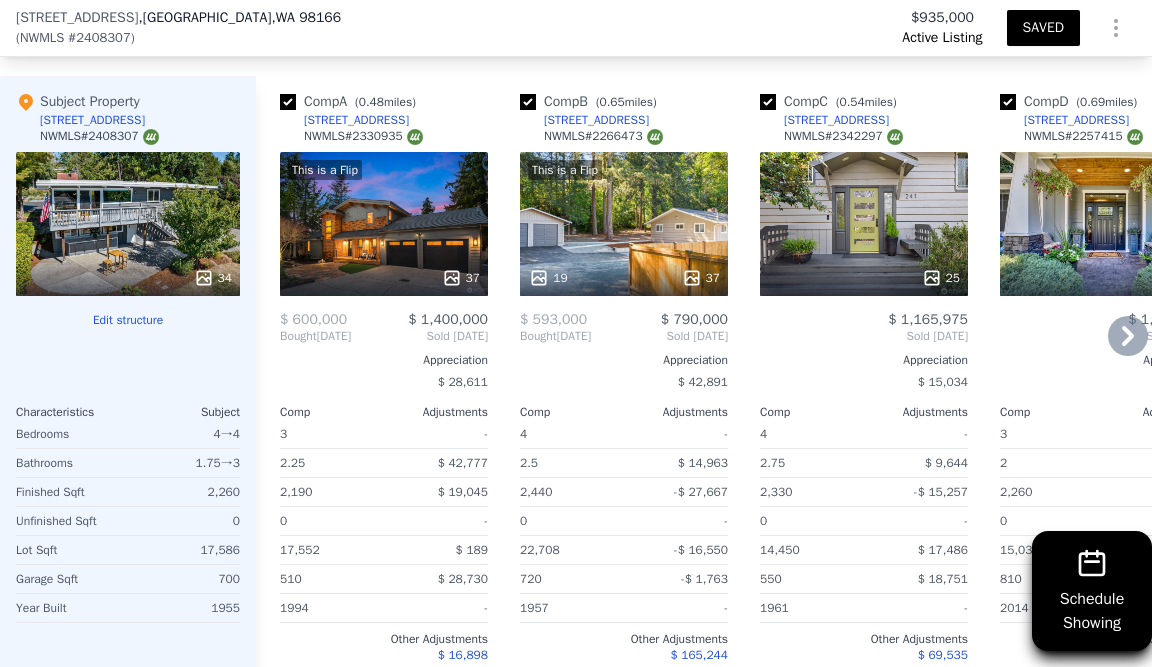 scroll, scrollTop: 2168, scrollLeft: 0, axis: vertical 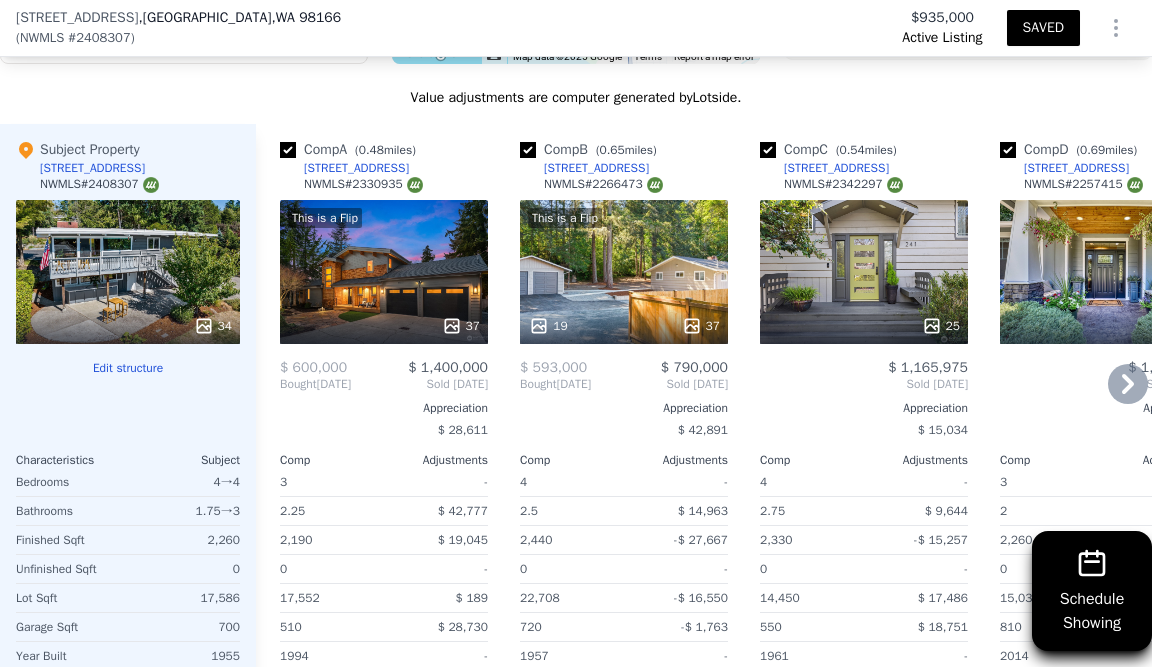 click 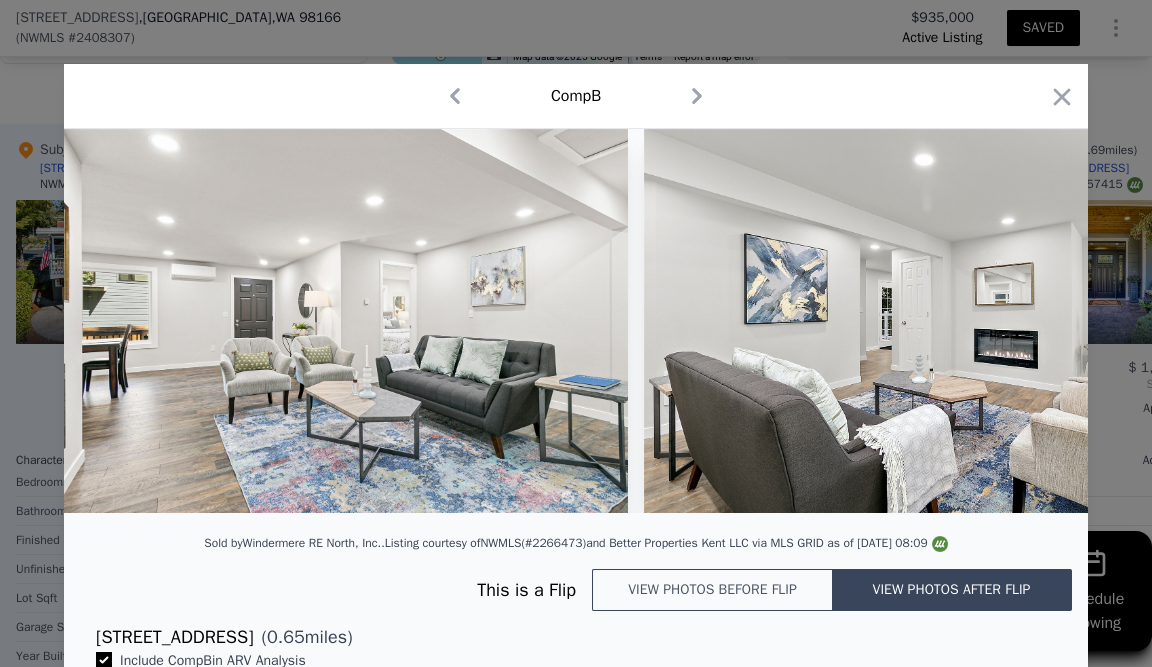 scroll, scrollTop: 0, scrollLeft: 2042, axis: horizontal 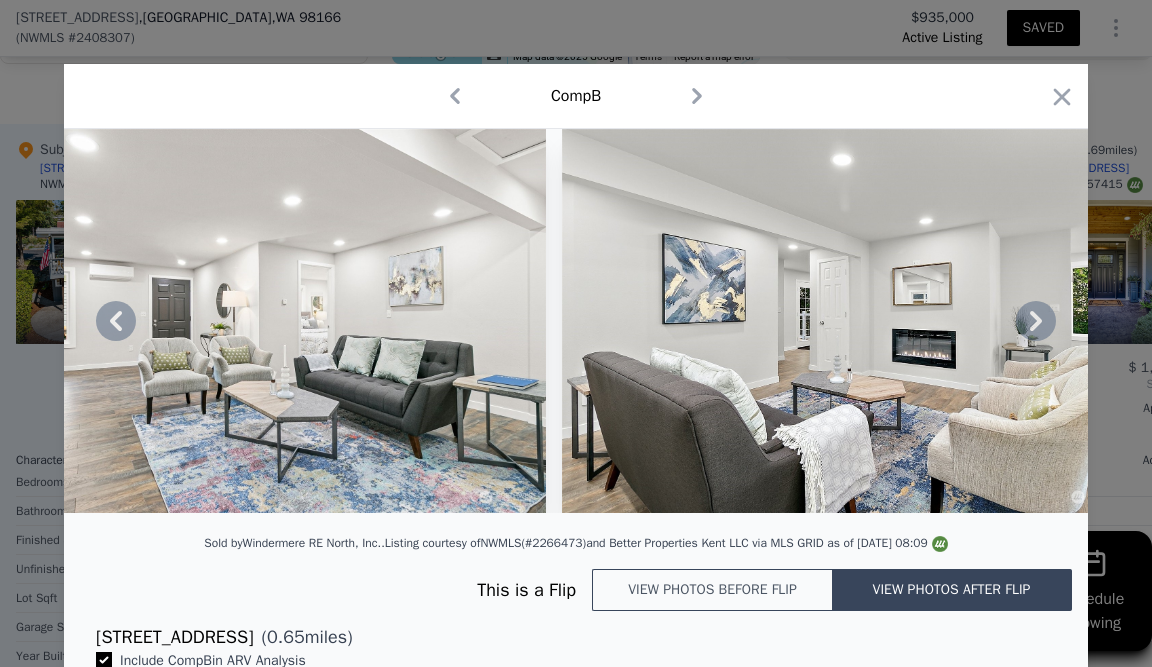 drag, startPoint x: 747, startPoint y: 311, endPoint x: 796, endPoint y: 251, distance: 77.46612 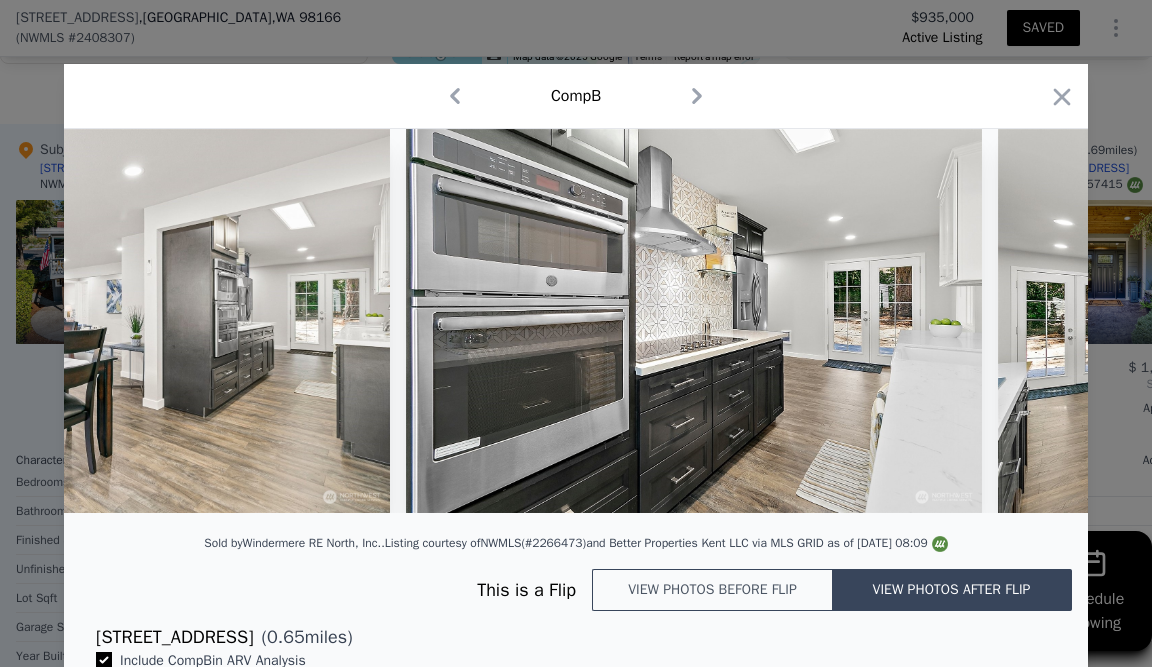 scroll, scrollTop: 0, scrollLeft: 3993, axis: horizontal 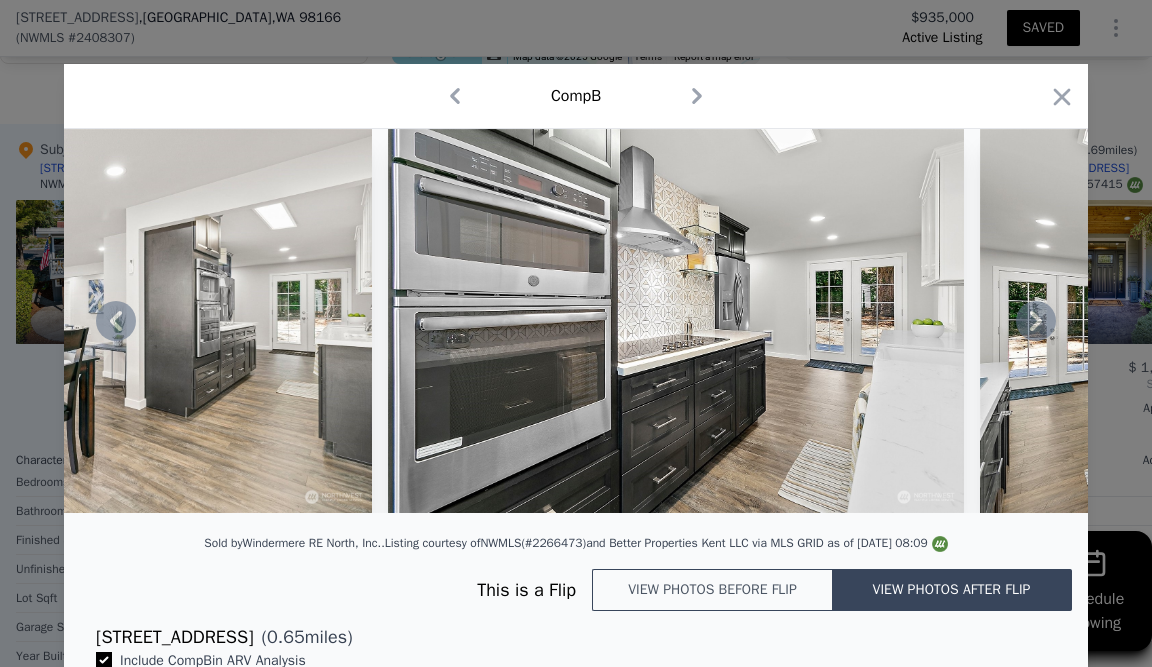 click at bounding box center (676, 321) 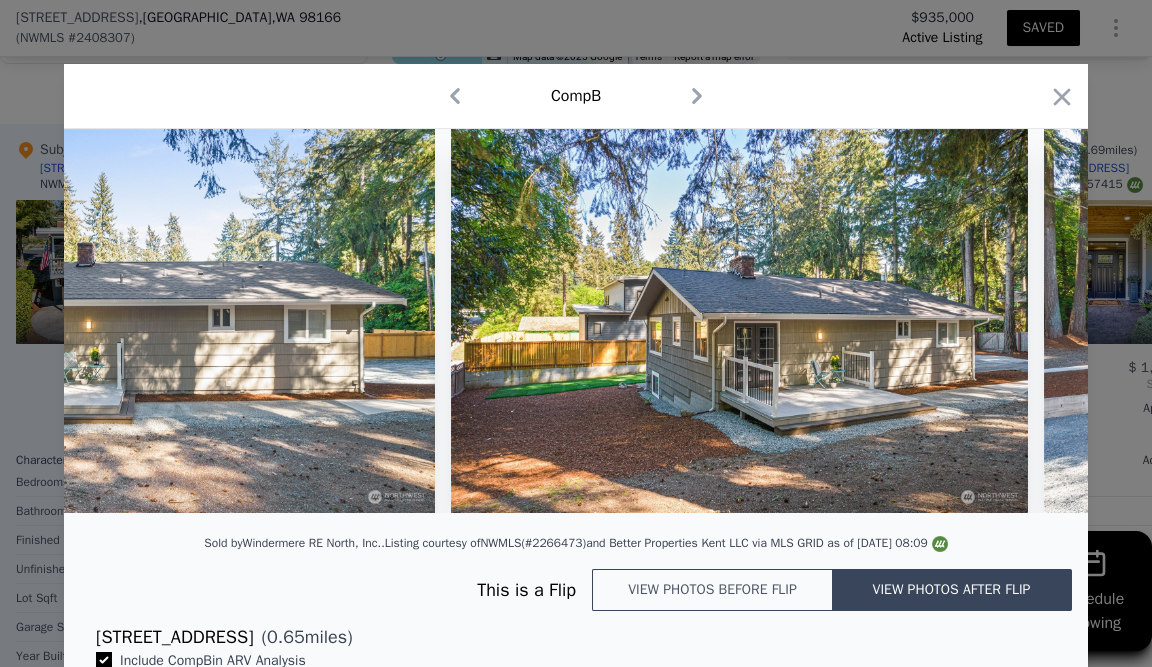 scroll, scrollTop: 0, scrollLeft: 18191, axis: horizontal 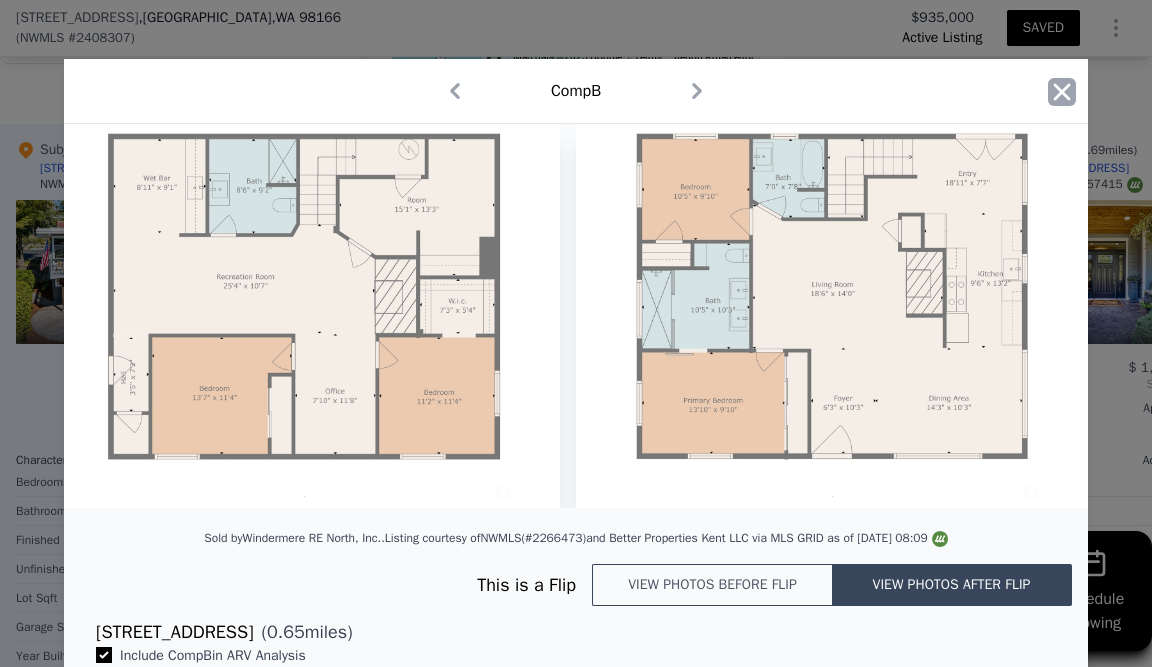 click 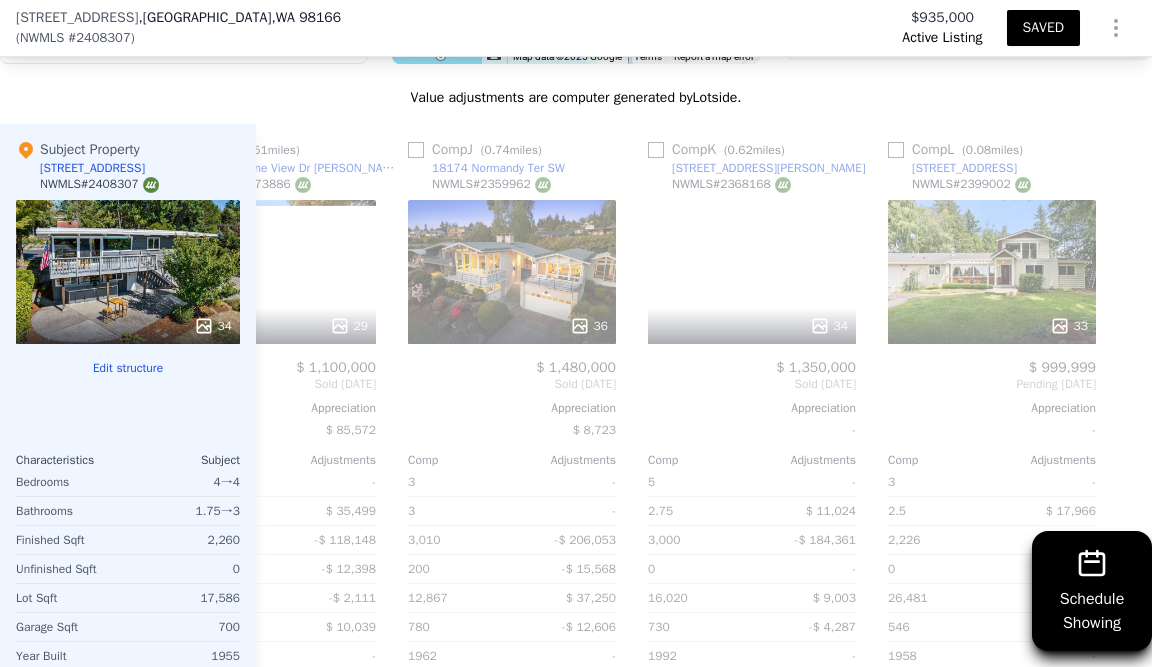 scroll, scrollTop: 0, scrollLeft: 2033, axis: horizontal 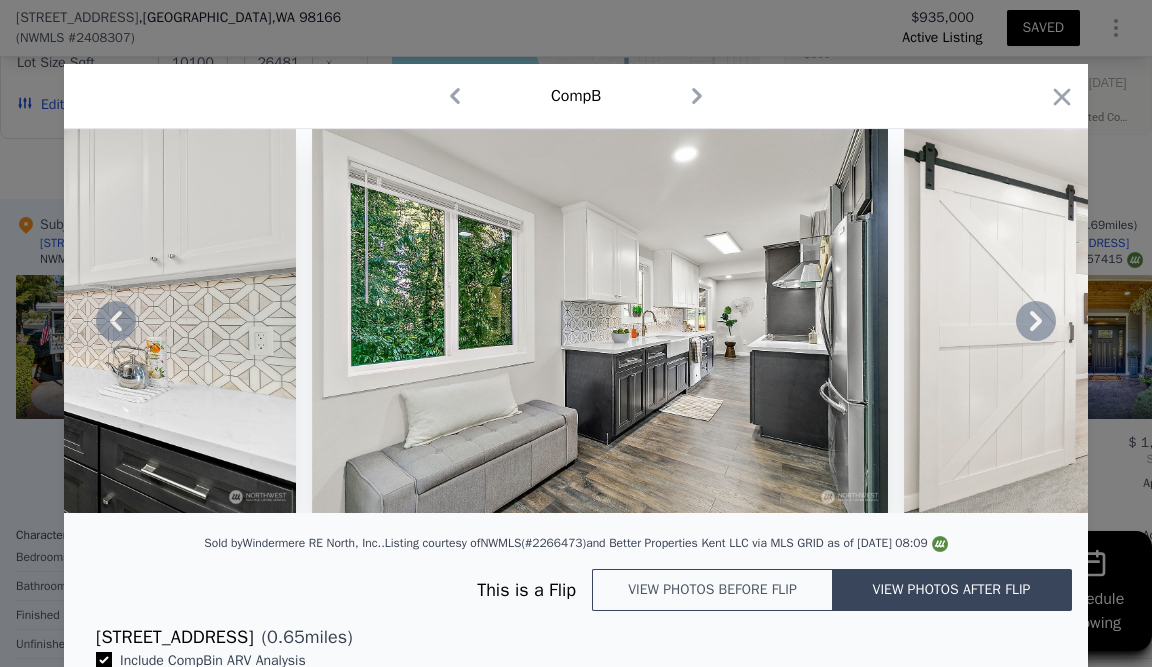 click at bounding box center [600, 321] 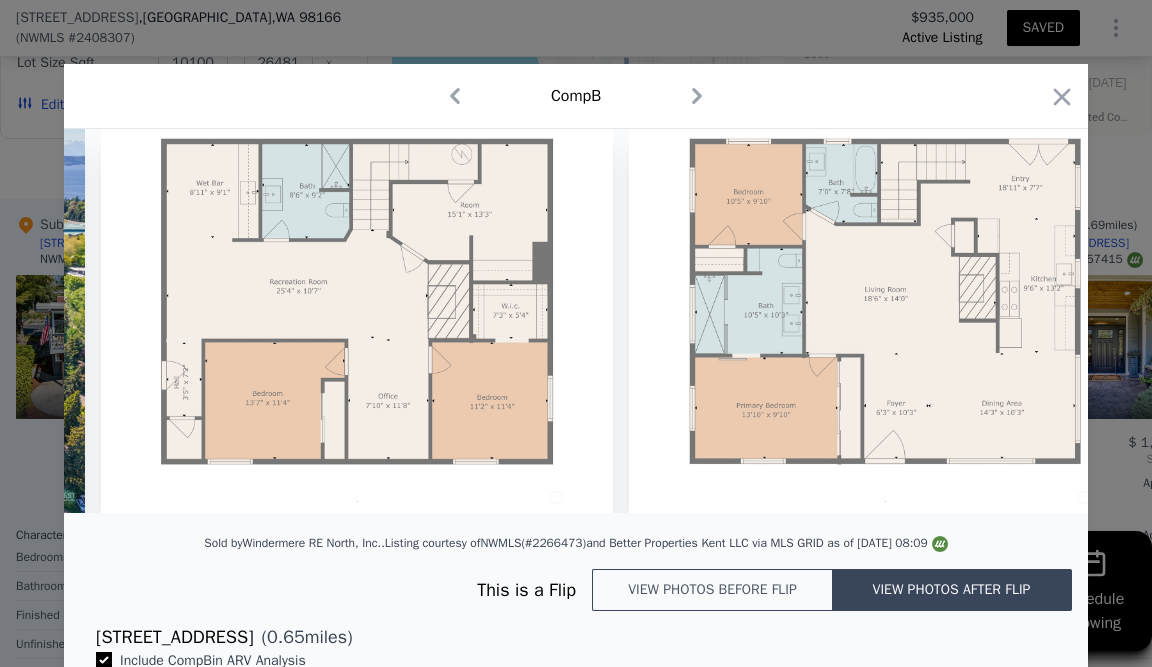 scroll, scrollTop: 0, scrollLeft: 20864, axis: horizontal 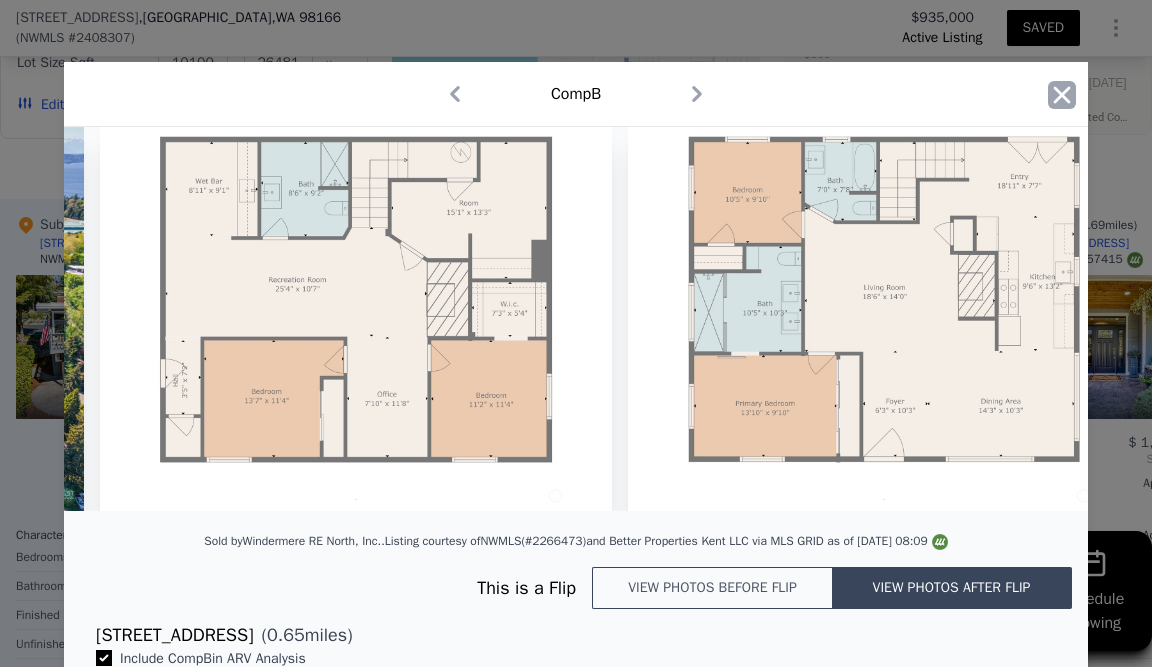 click 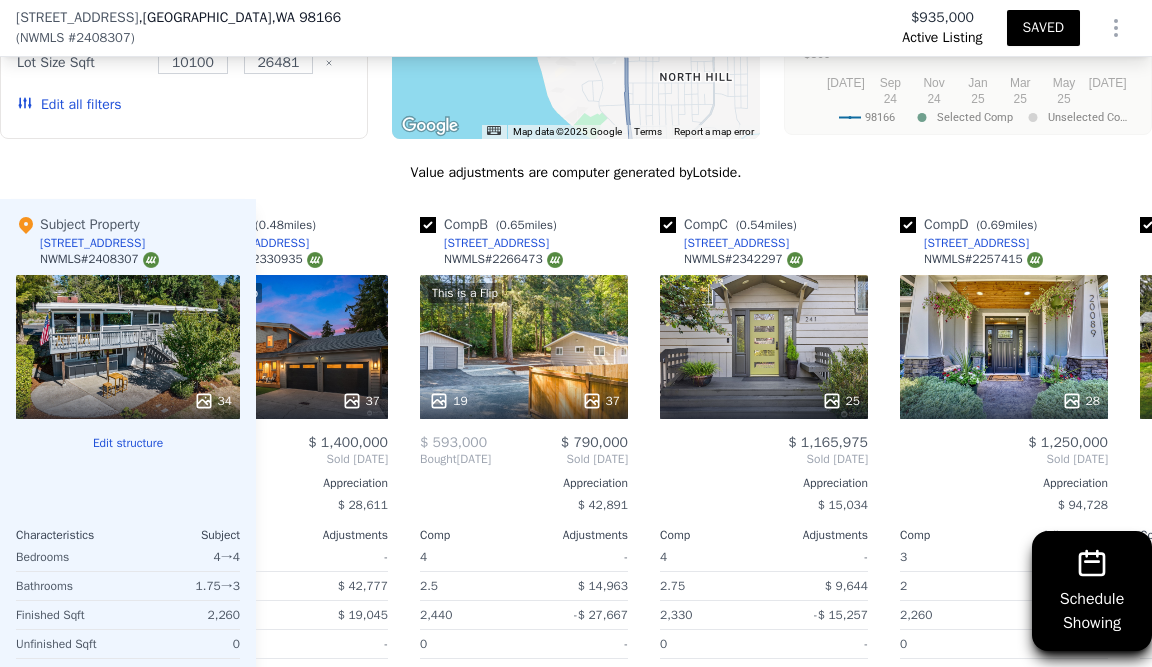 scroll, scrollTop: 0, scrollLeft: 132, axis: horizontal 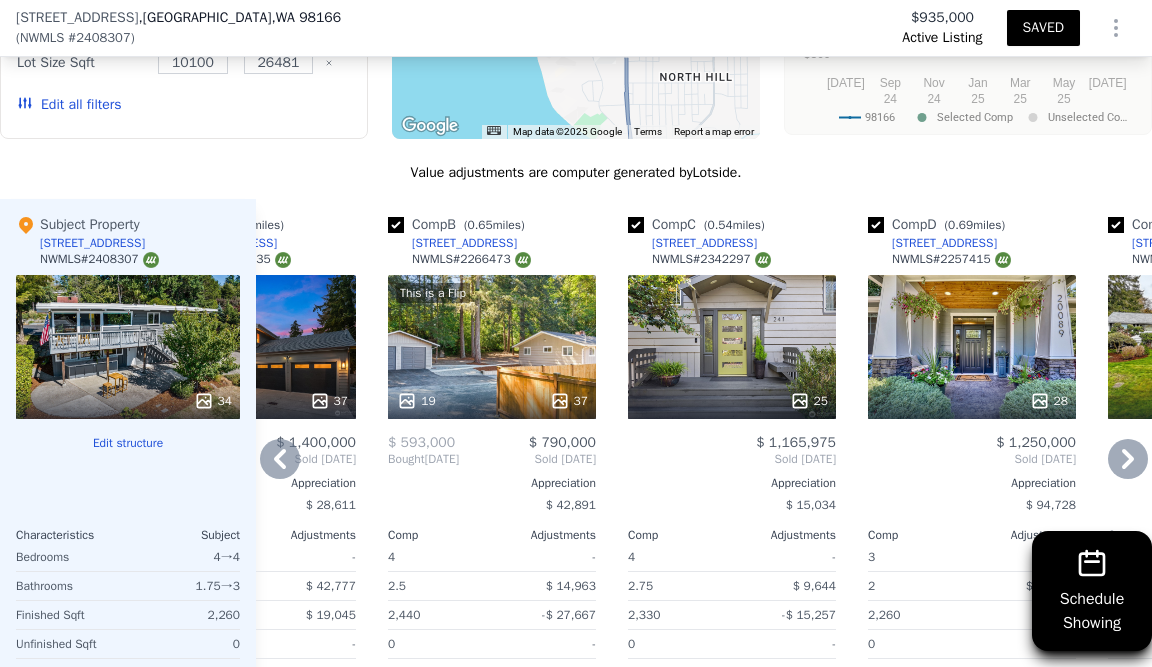 click 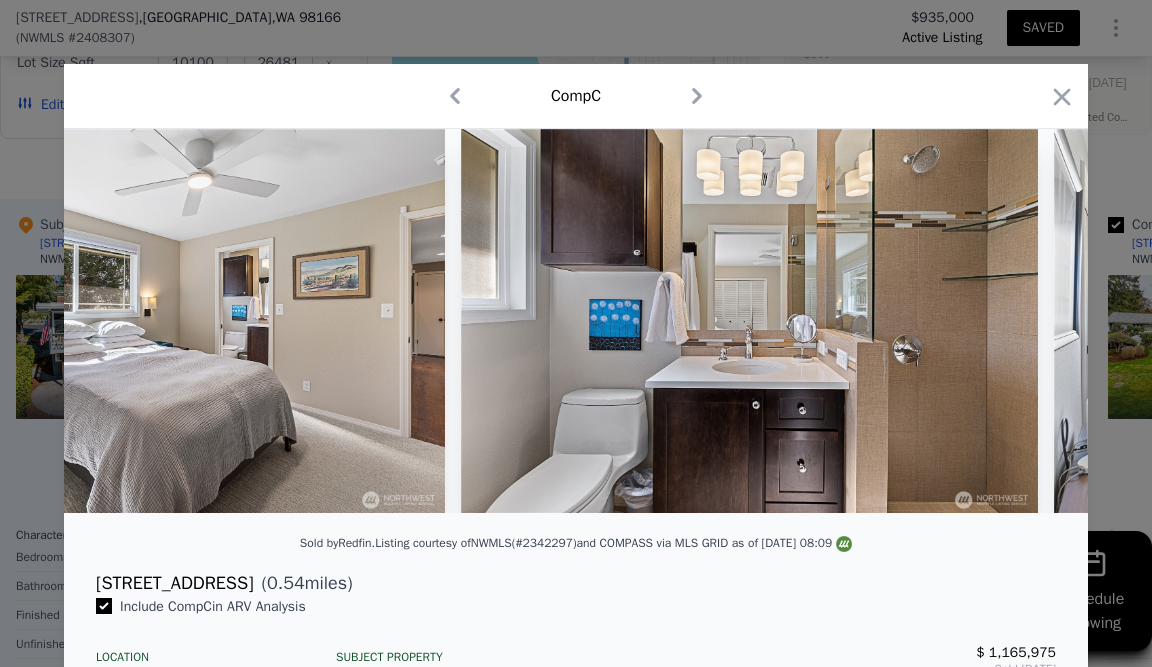scroll, scrollTop: 0, scrollLeft: 8058, axis: horizontal 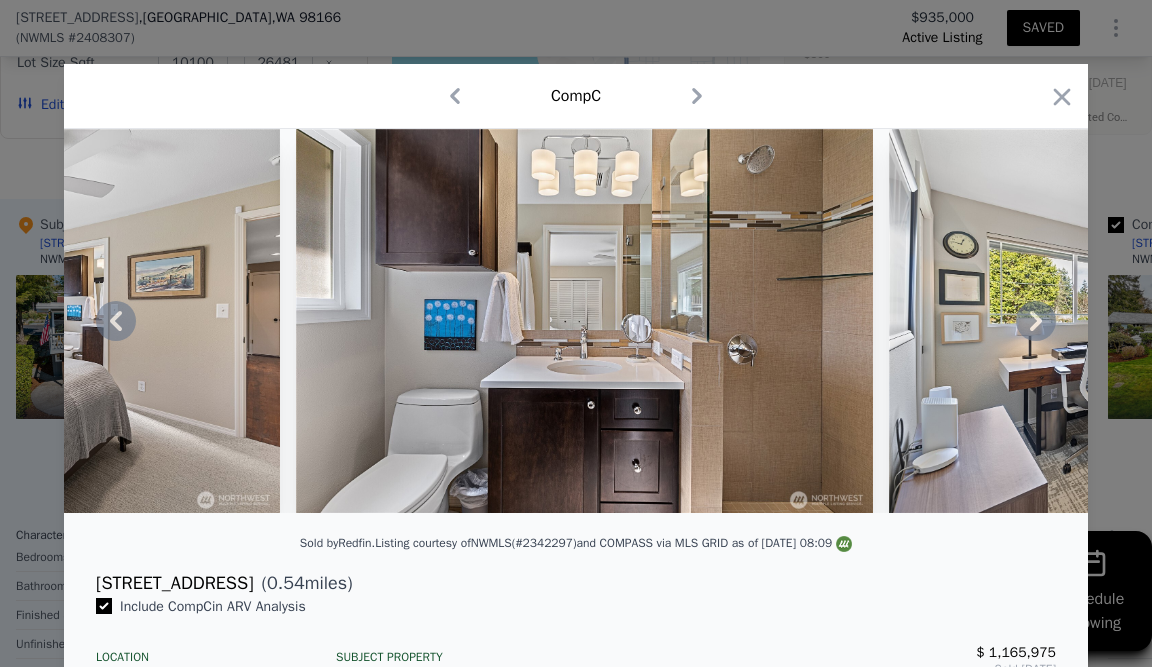 drag, startPoint x: 804, startPoint y: 393, endPoint x: 781, endPoint y: 393, distance: 23 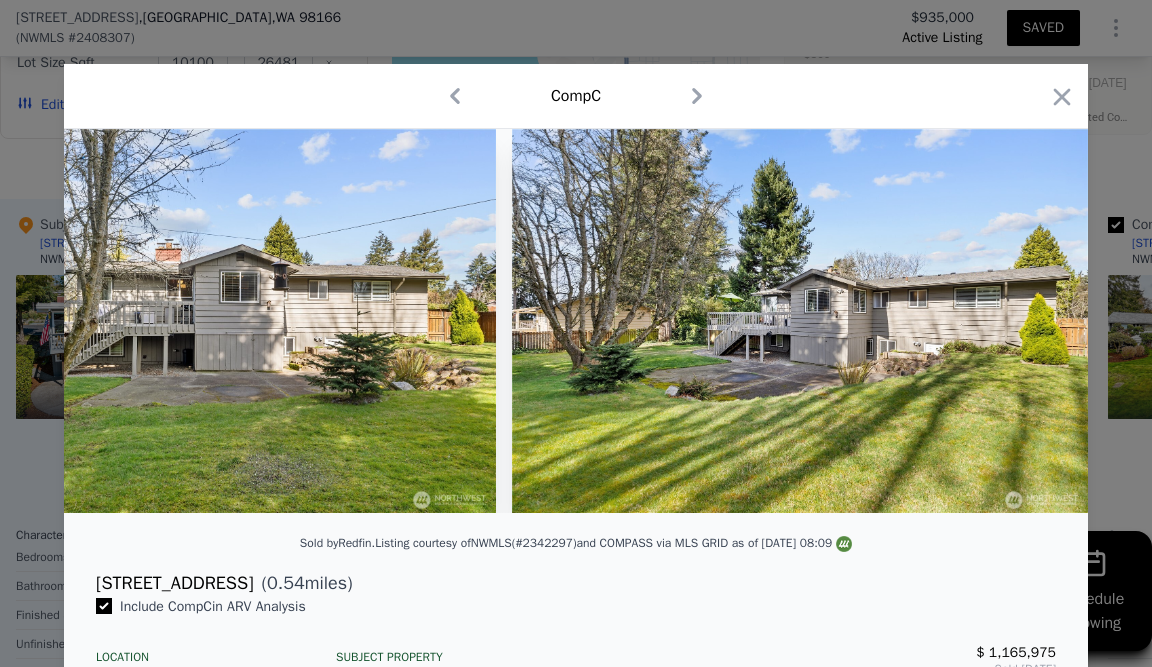 scroll, scrollTop: 0, scrollLeft: 13764, axis: horizontal 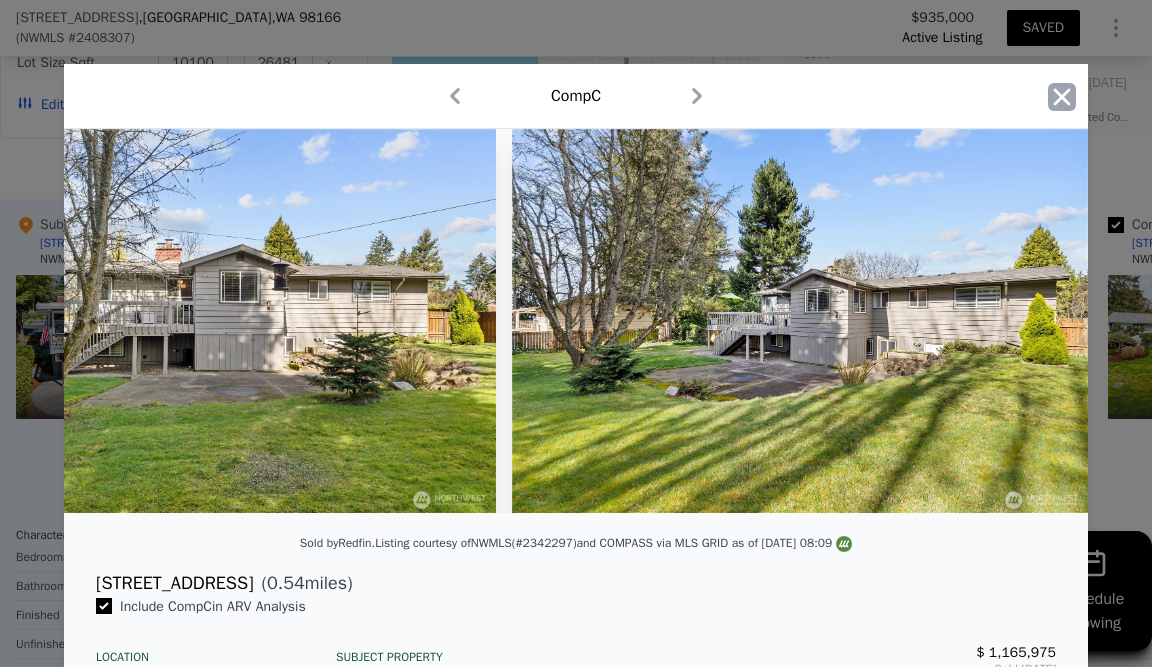 click 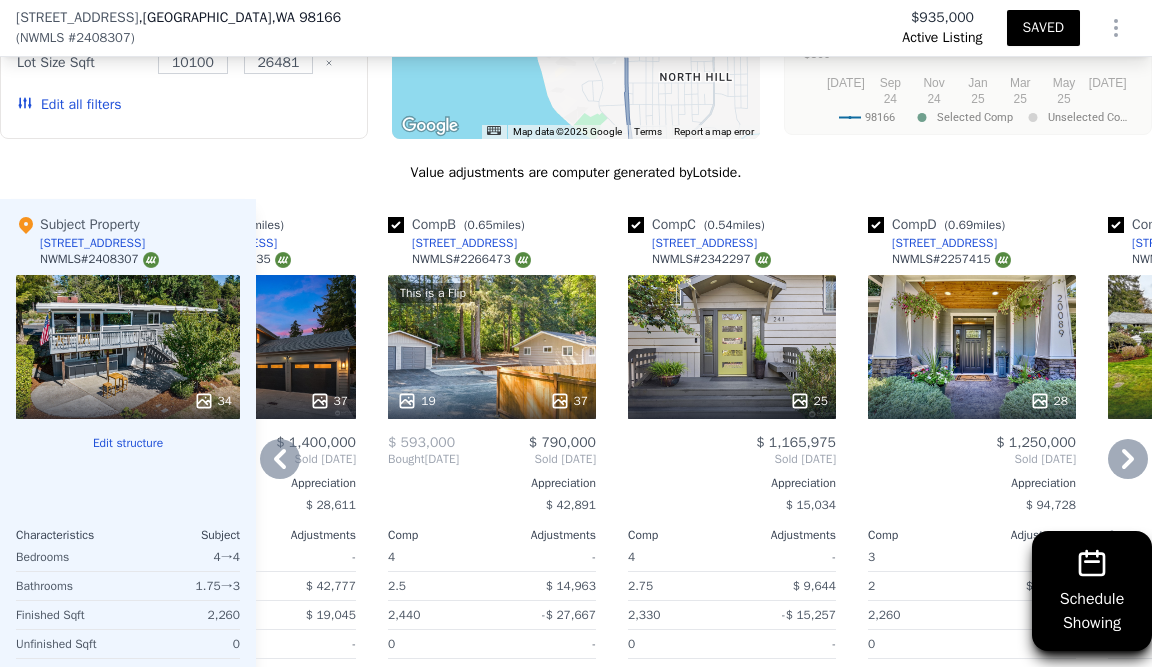 scroll, scrollTop: 2109, scrollLeft: 0, axis: vertical 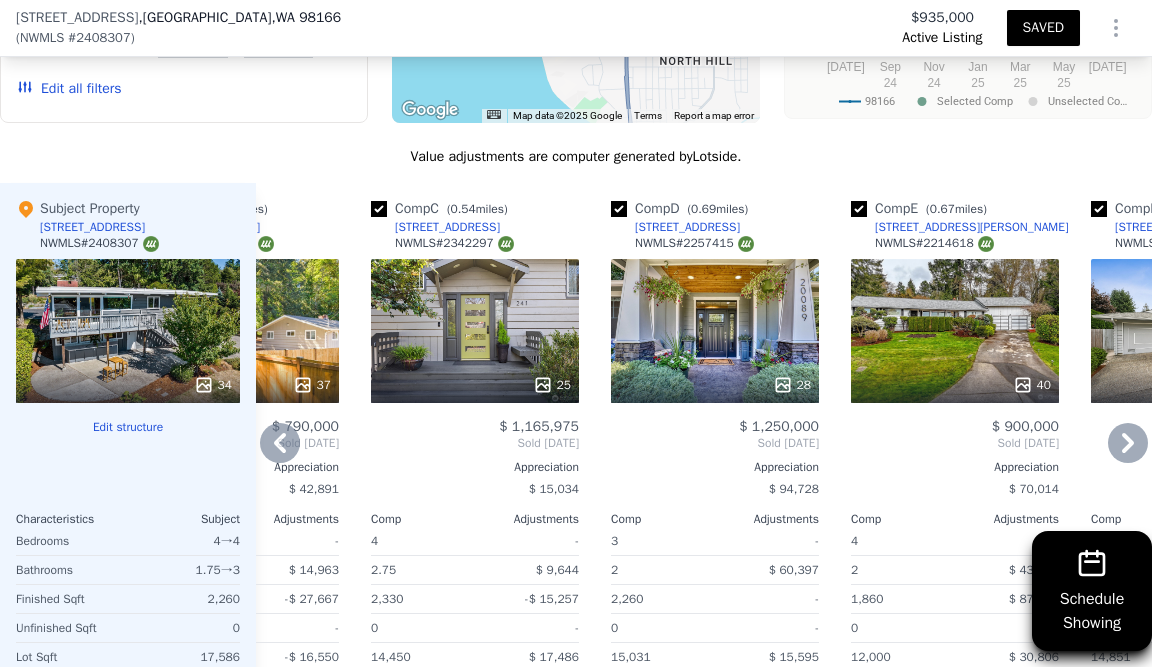 click on "28" at bounding box center (792, 385) 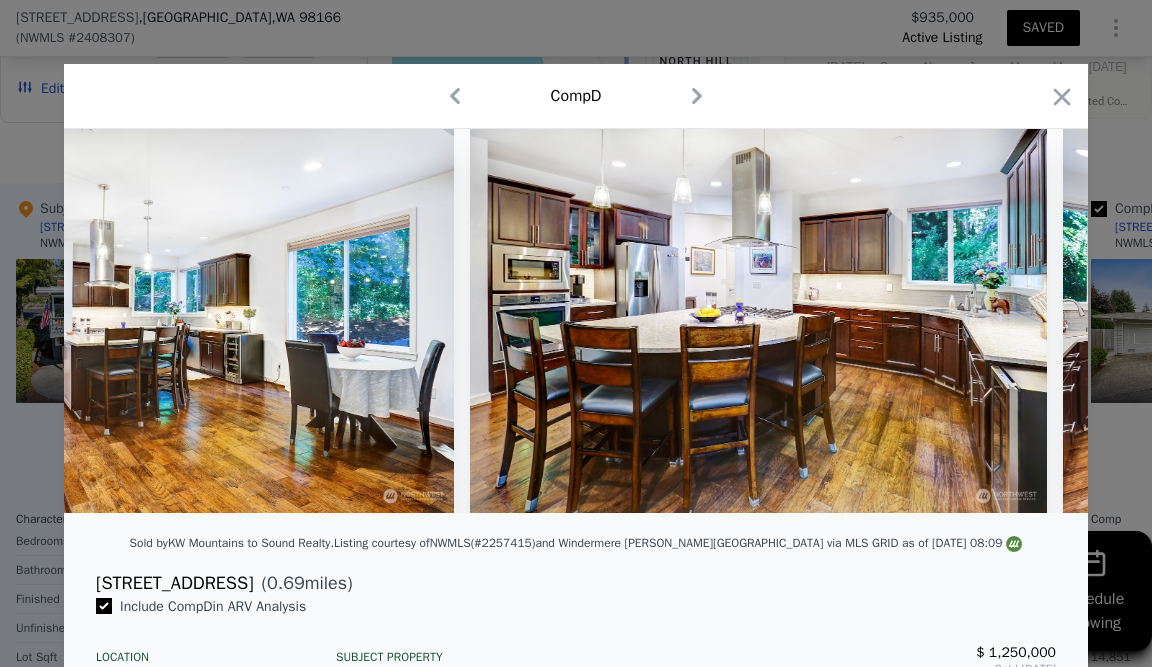scroll, scrollTop: 0, scrollLeft: 8360, axis: horizontal 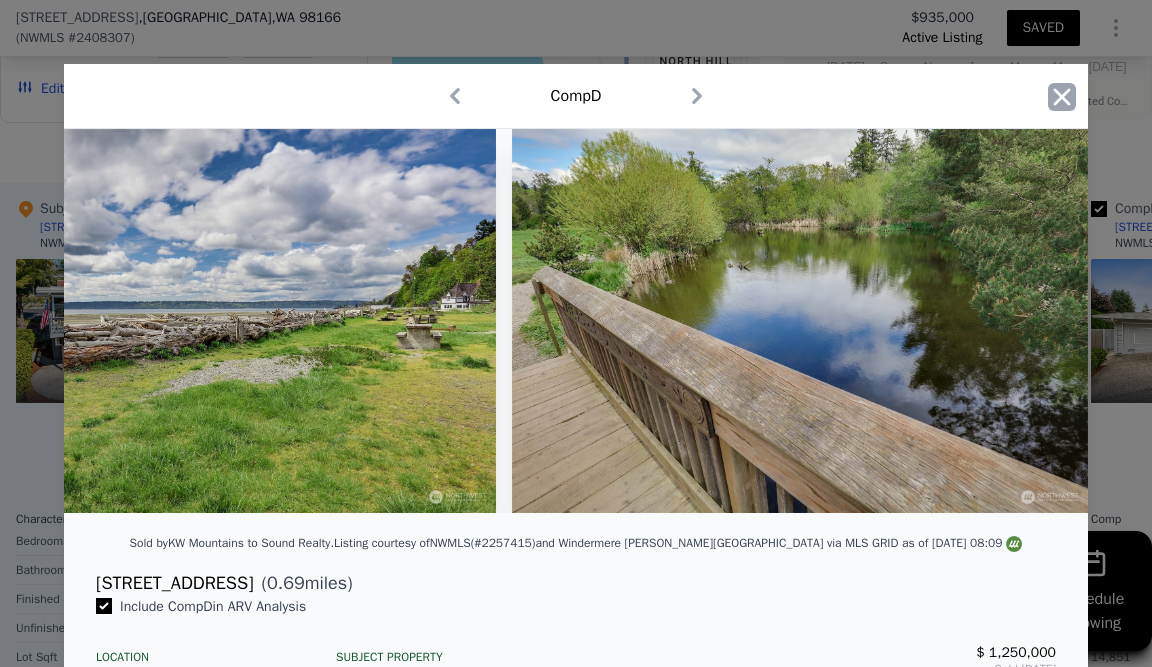 click 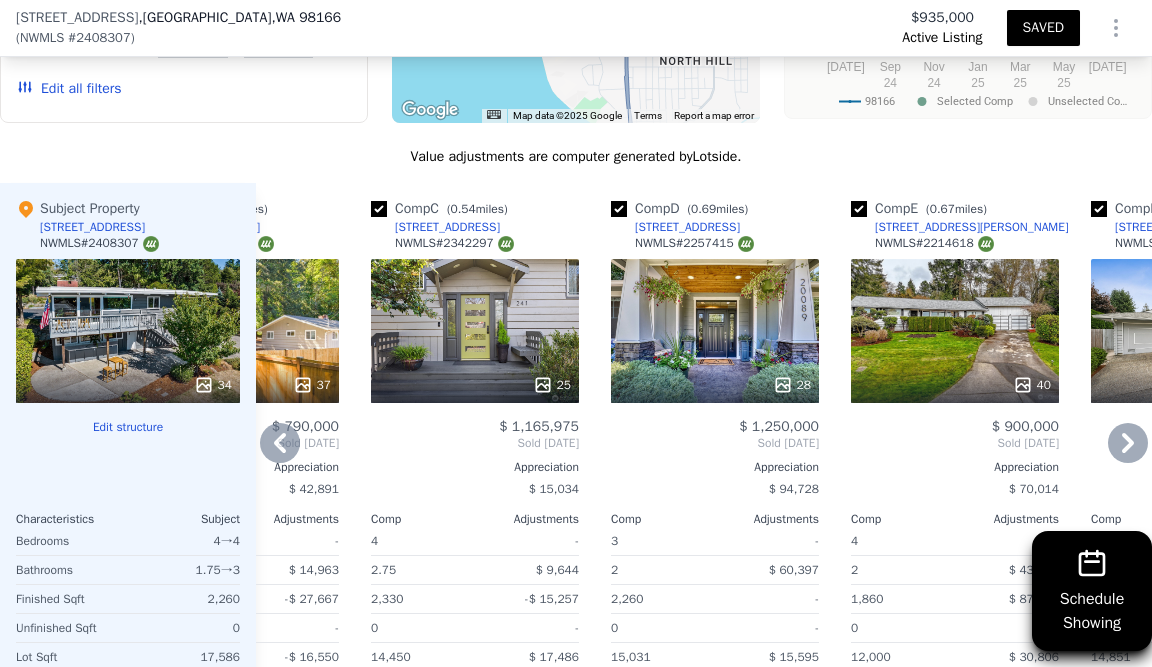 click at bounding box center [619, 209] 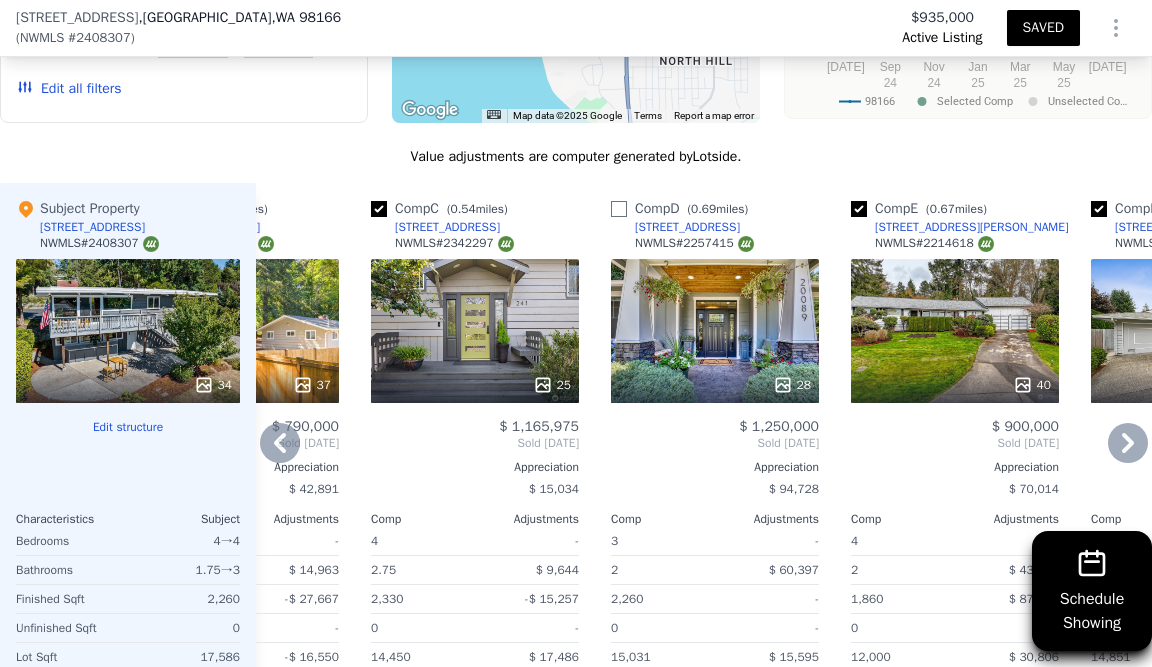 checkbox on "false" 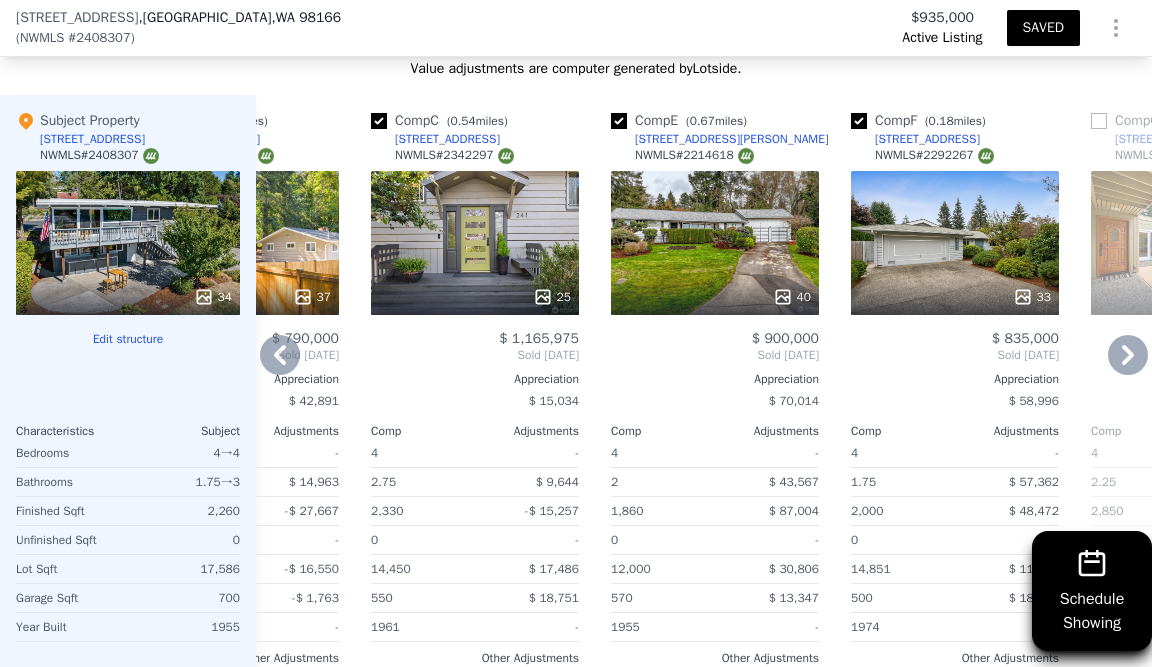 scroll, scrollTop: 2206, scrollLeft: 0, axis: vertical 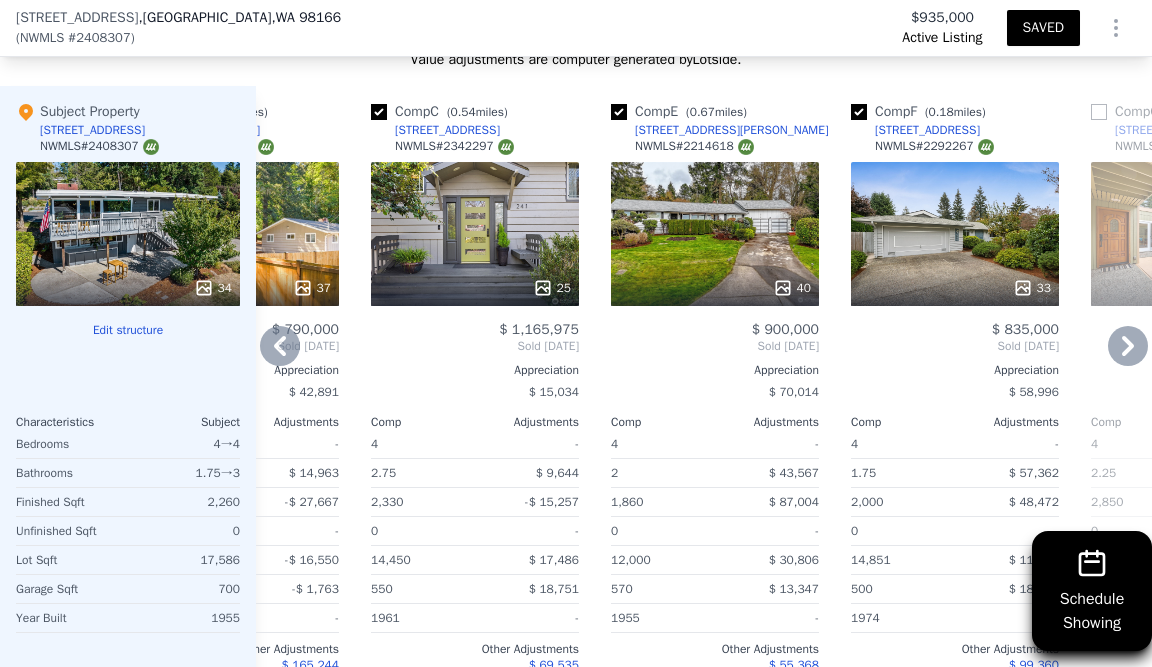 click on "40" at bounding box center [792, 288] 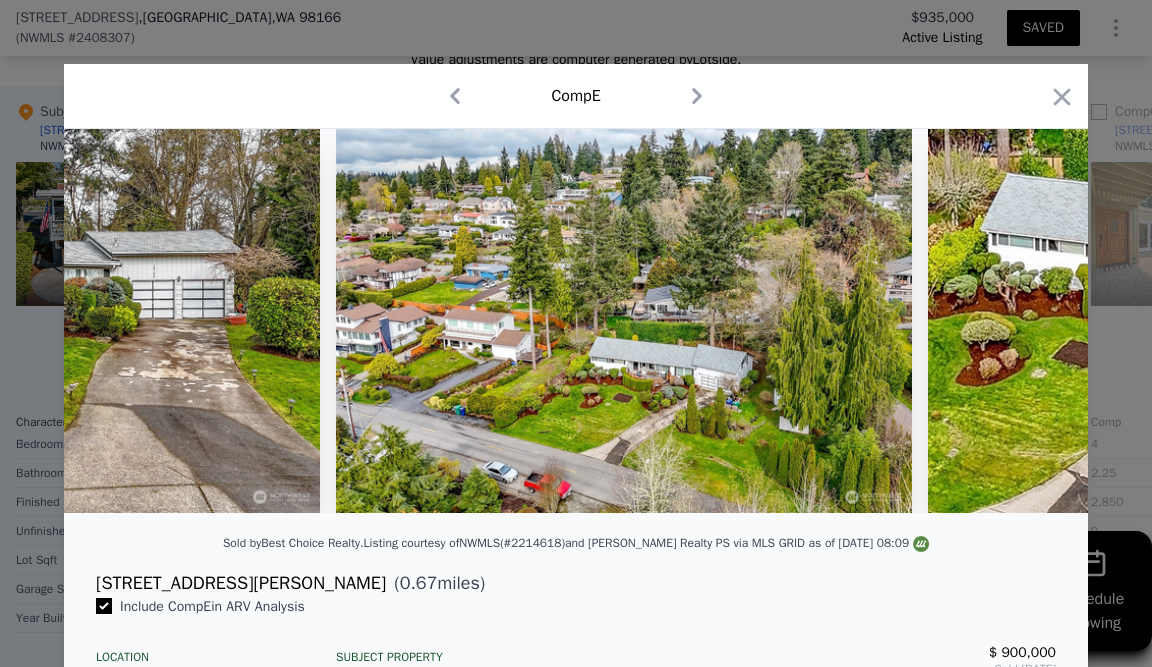 scroll, scrollTop: 0, scrollLeft: 440, axis: horizontal 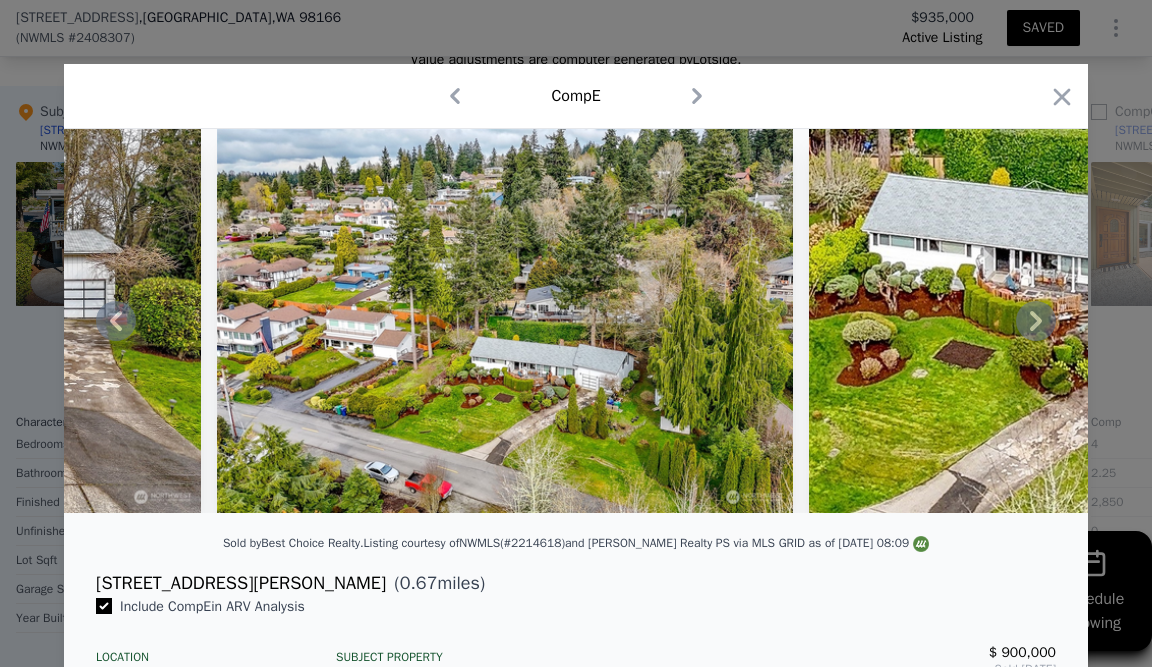 click at bounding box center (505, 321) 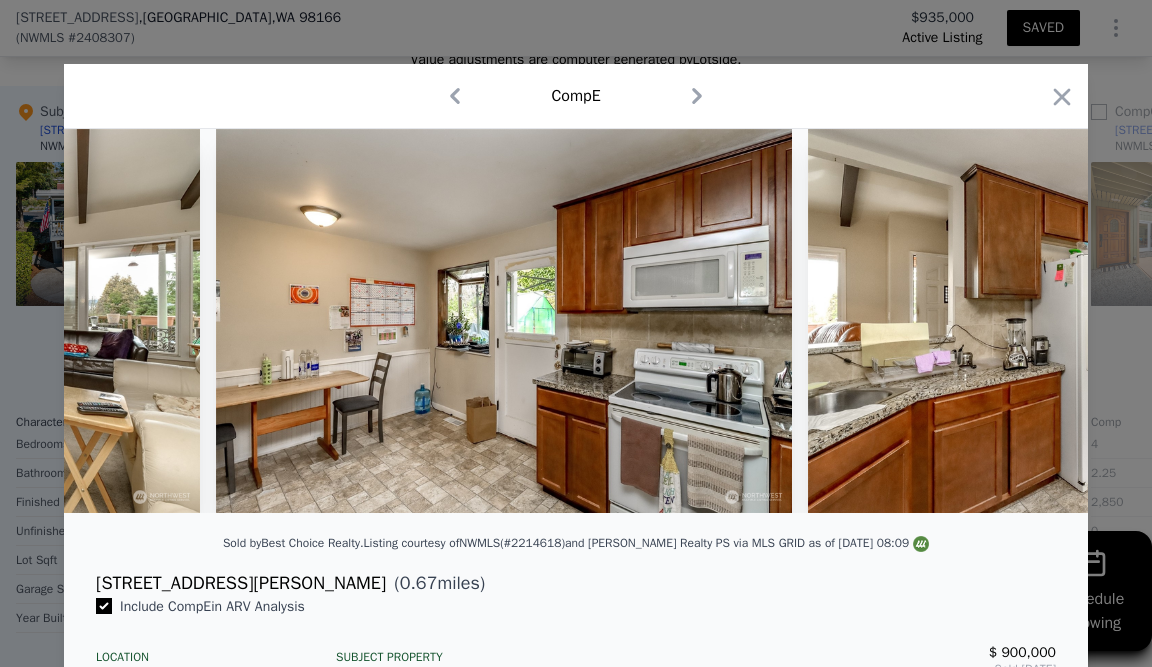 scroll, scrollTop: 0, scrollLeft: 5883, axis: horizontal 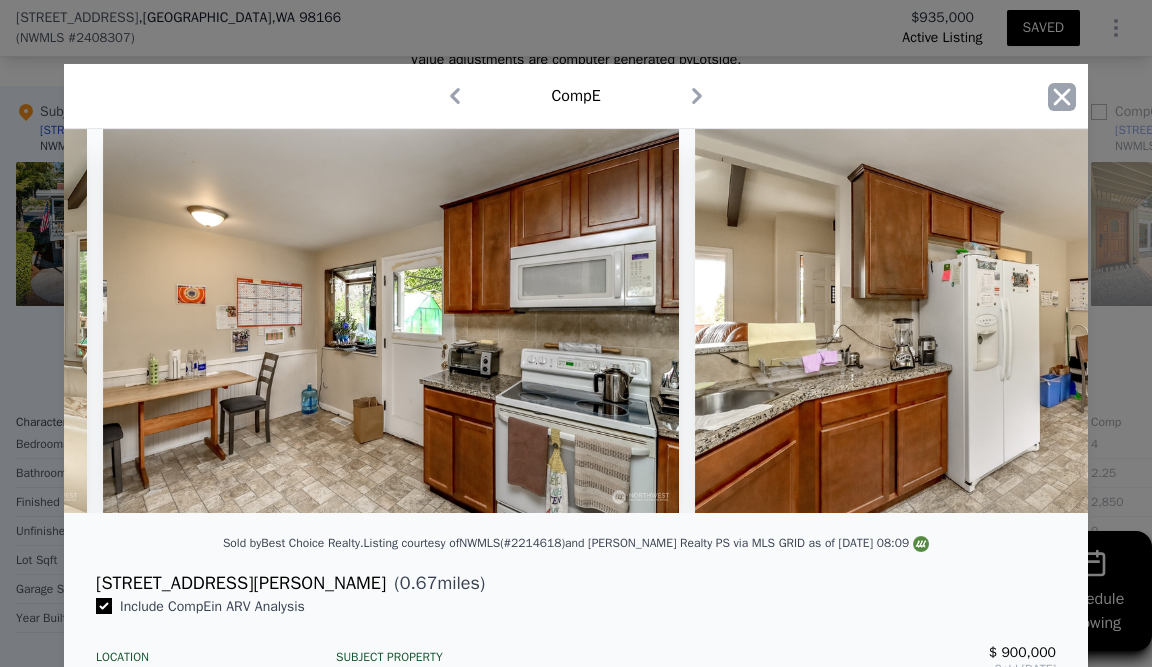 click 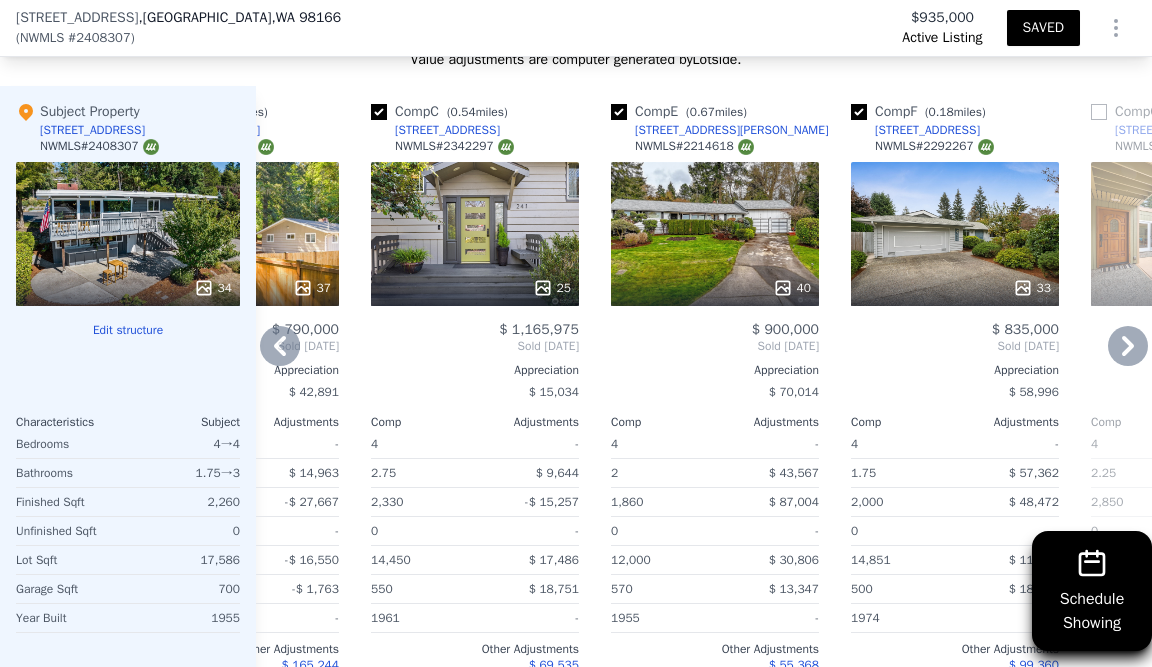 click at bounding box center (619, 112) 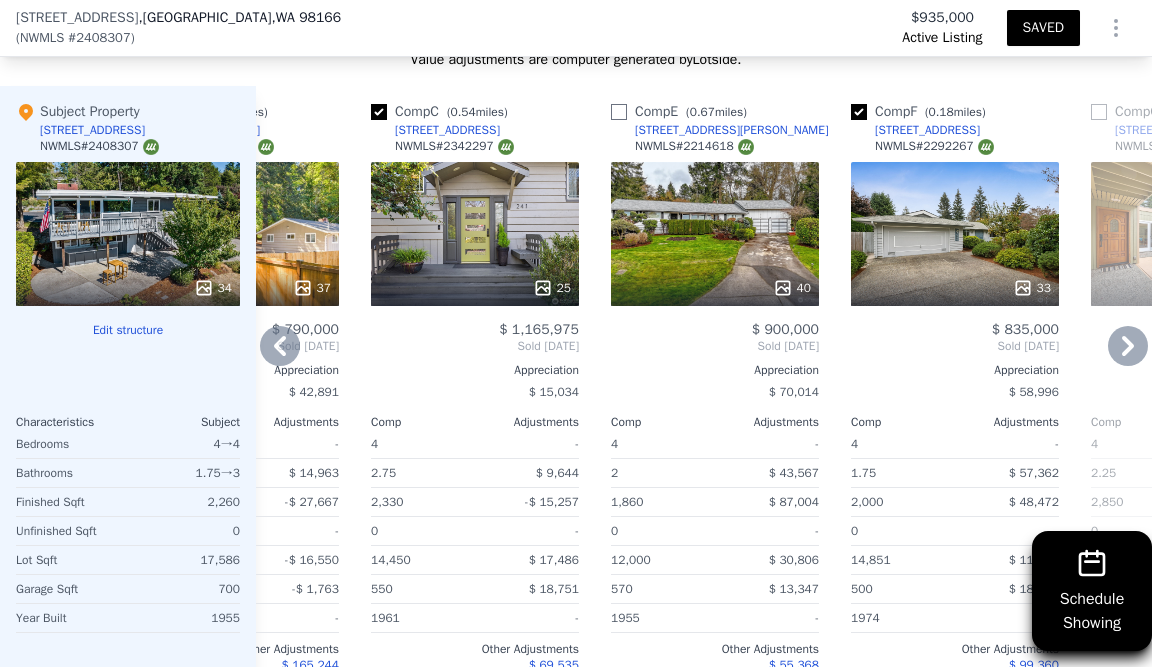 checkbox on "false" 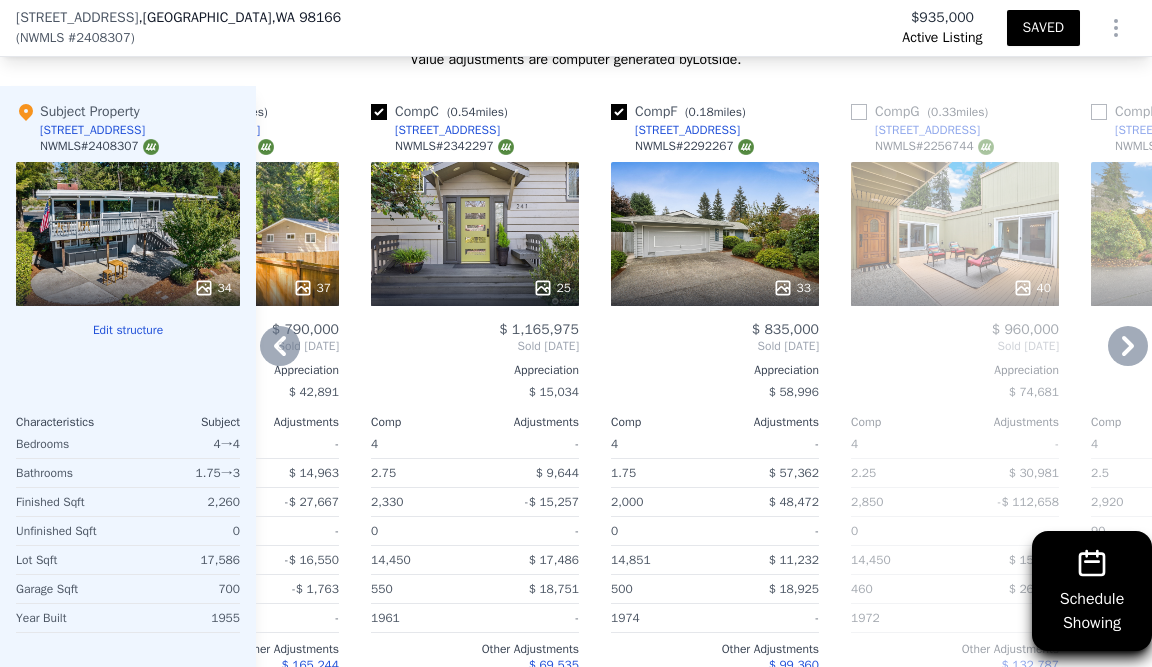 click 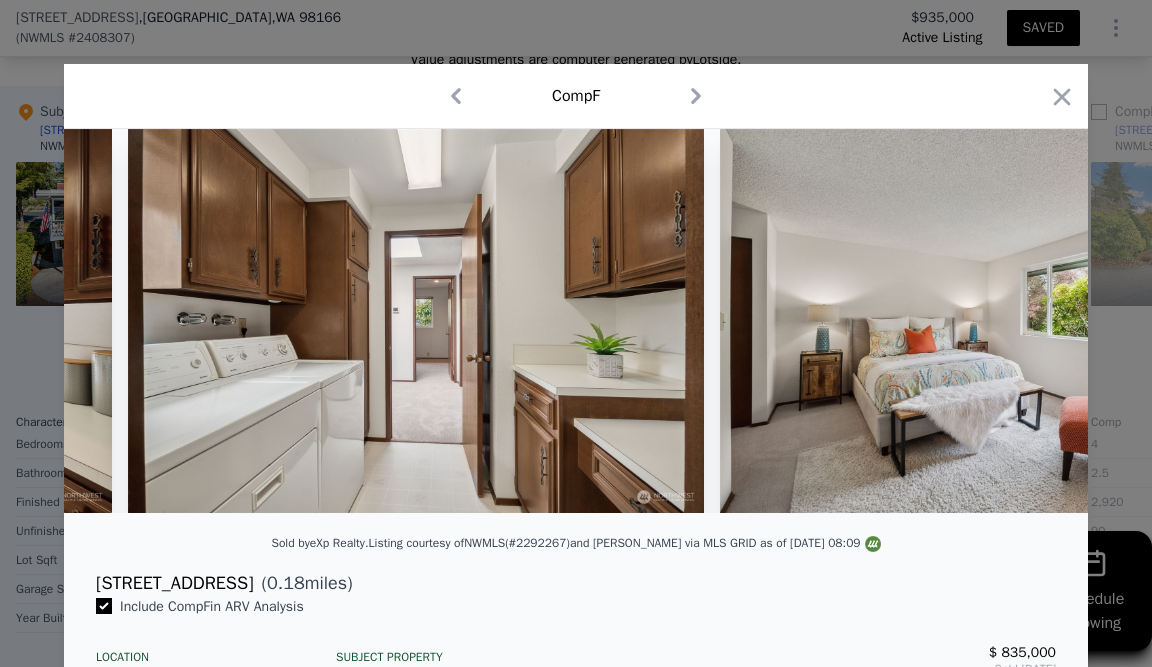 scroll, scrollTop: 0, scrollLeft: 7665, axis: horizontal 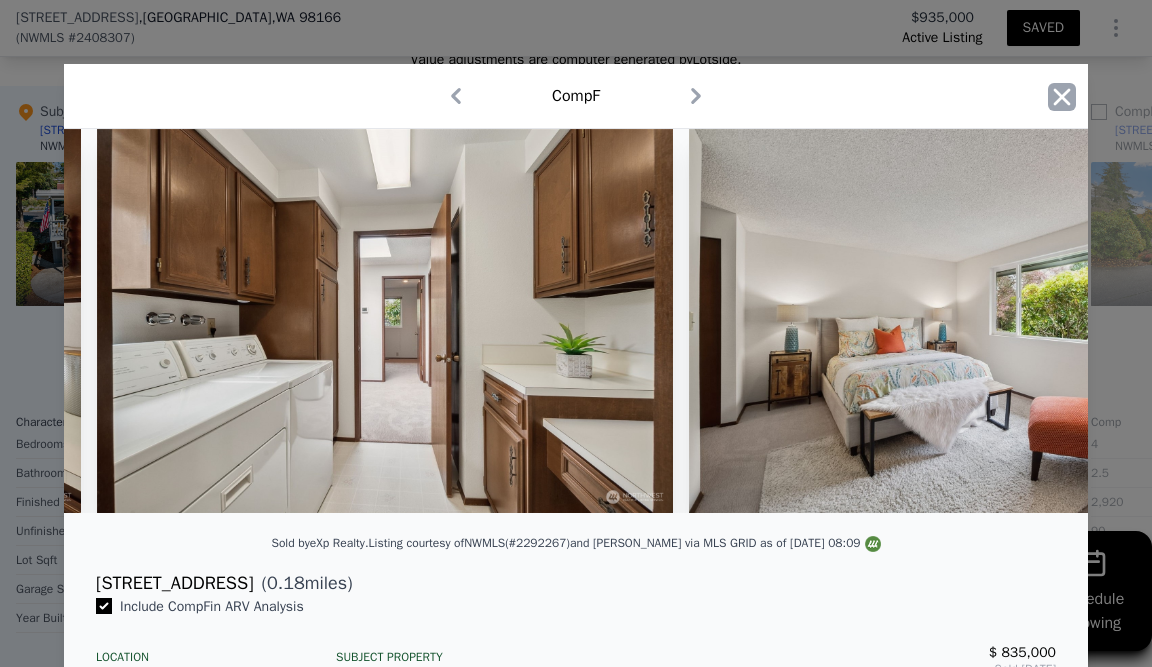 click 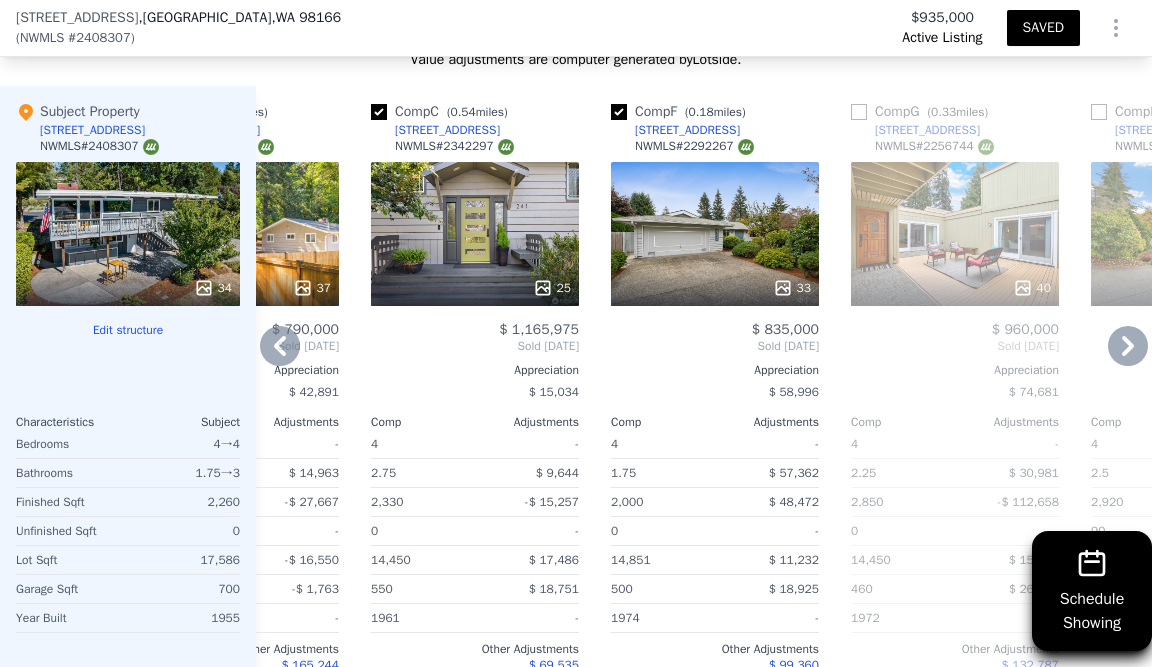 click at bounding box center [619, 112] 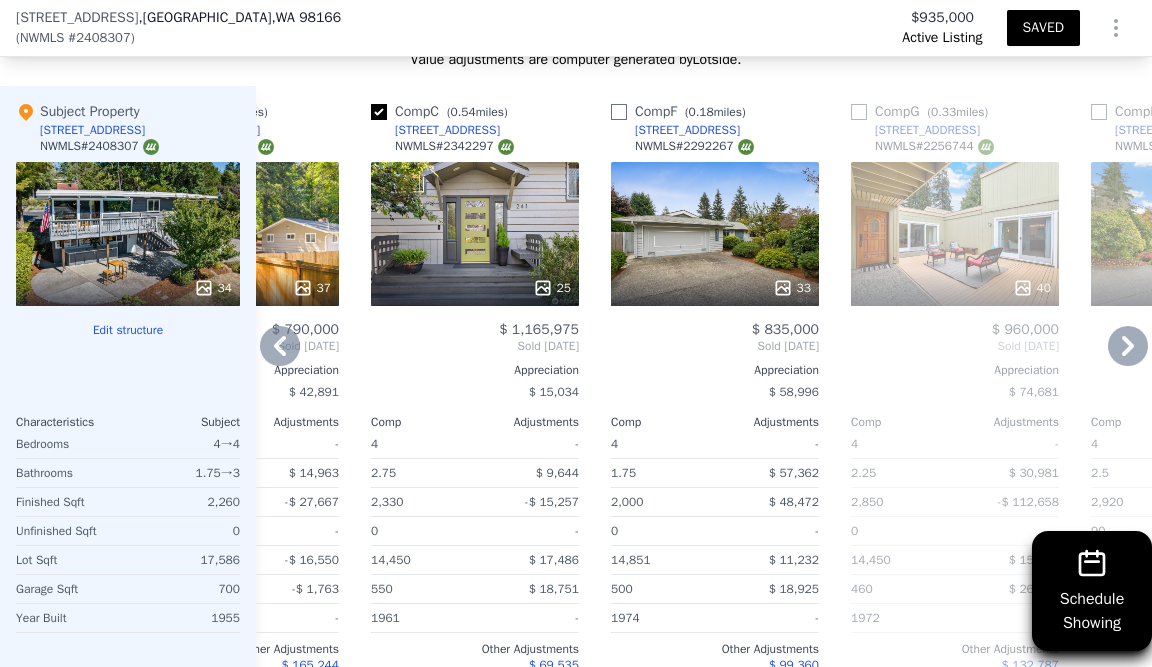 checkbox on "false" 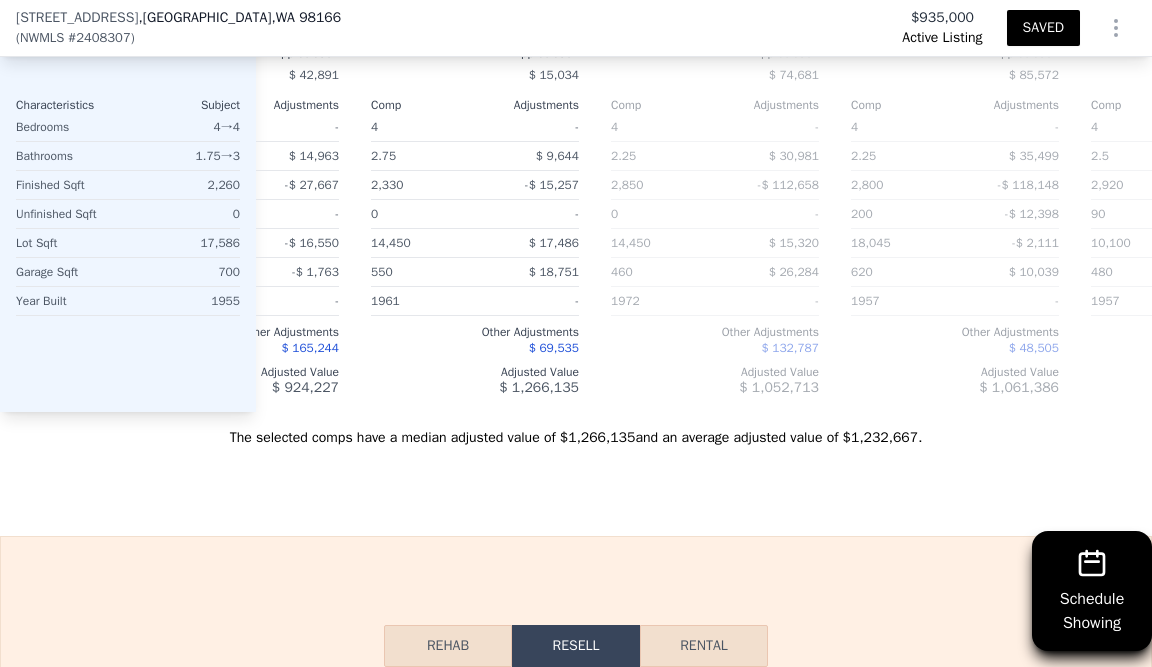 scroll, scrollTop: 2502, scrollLeft: 0, axis: vertical 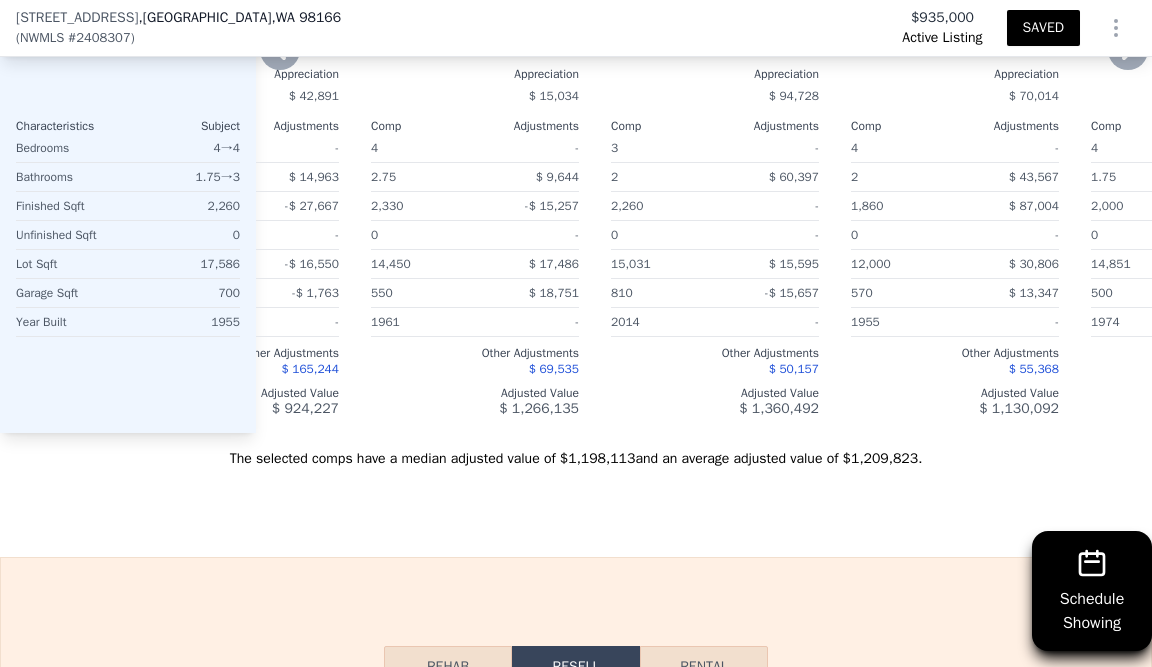 checkbox on "true" 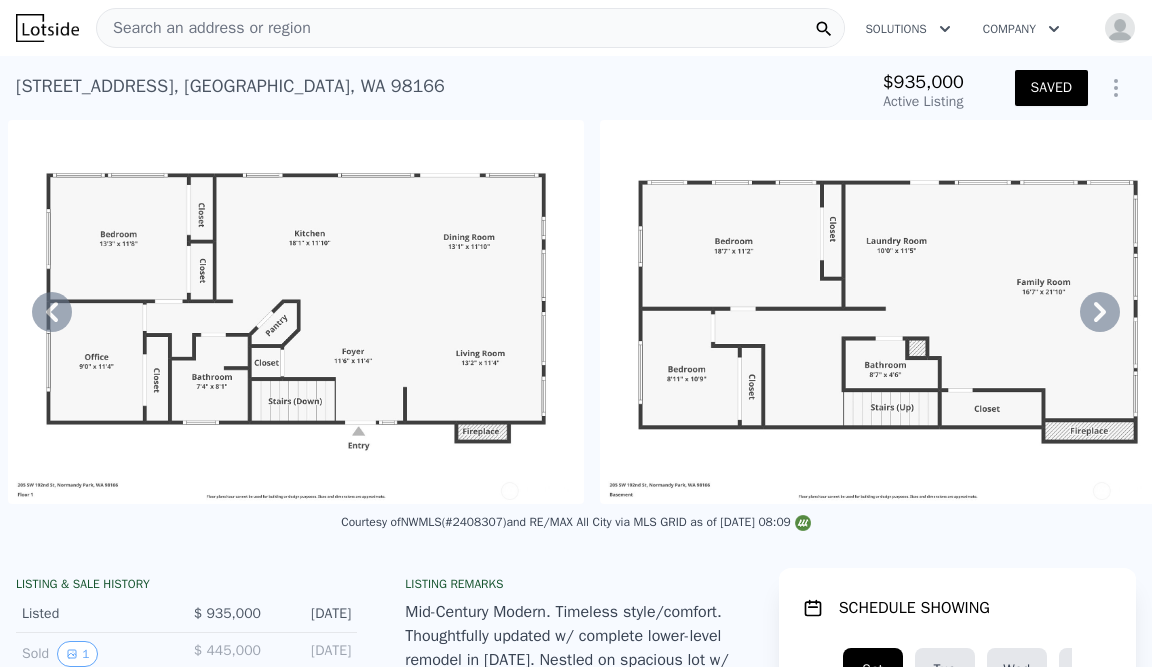 scroll, scrollTop: 0, scrollLeft: 0, axis: both 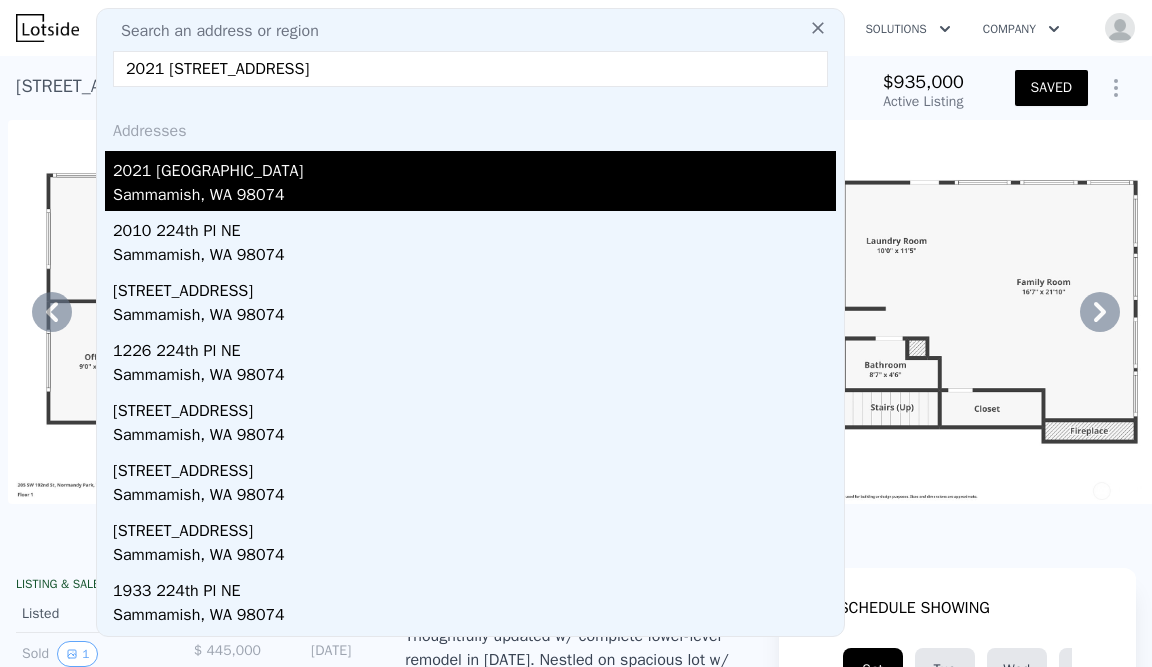 type on "2021 224th Place NE, Sammamish, WA 98074" 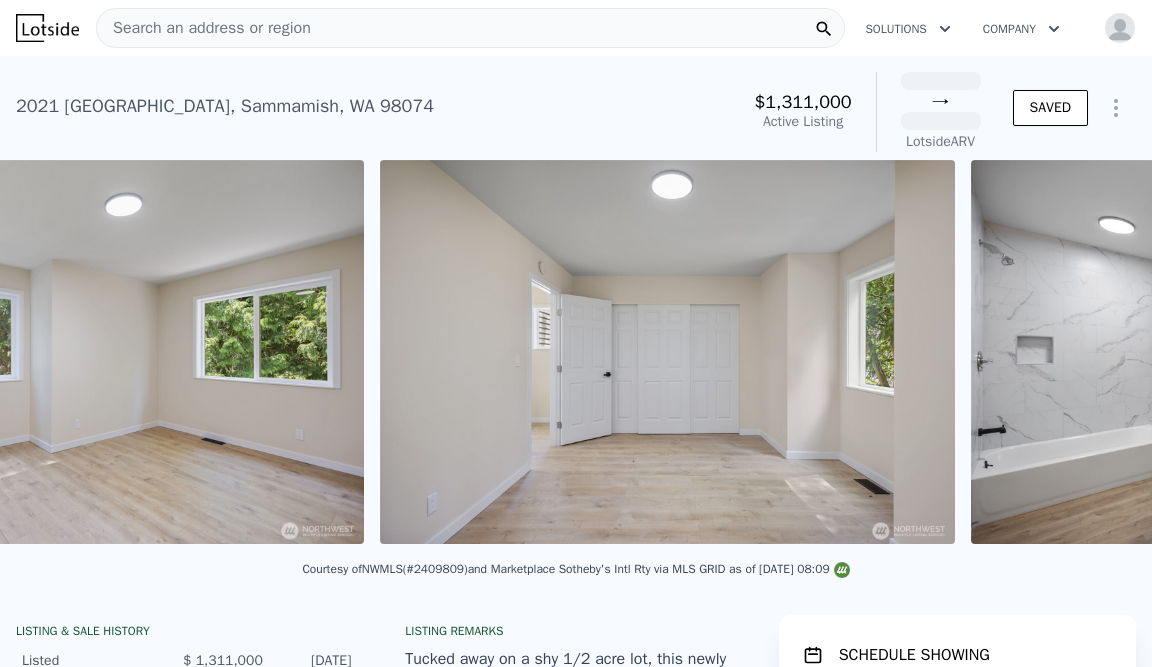 scroll, scrollTop: 0, scrollLeft: 13437, axis: horizontal 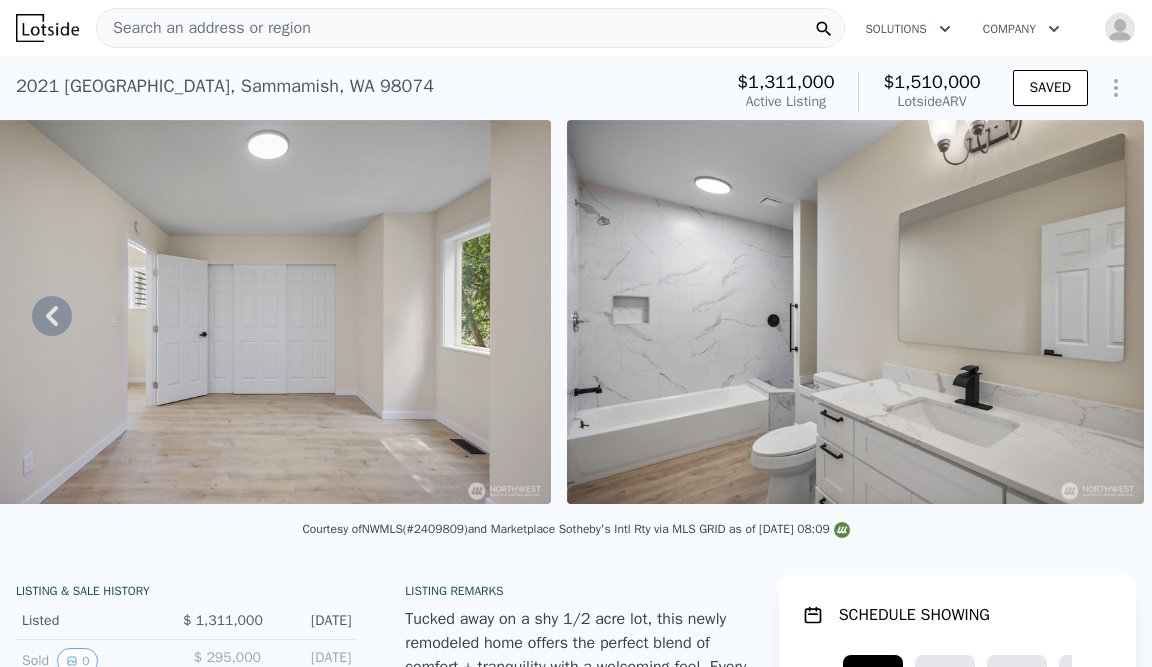 click on "Search an address or region" at bounding box center (470, 28) 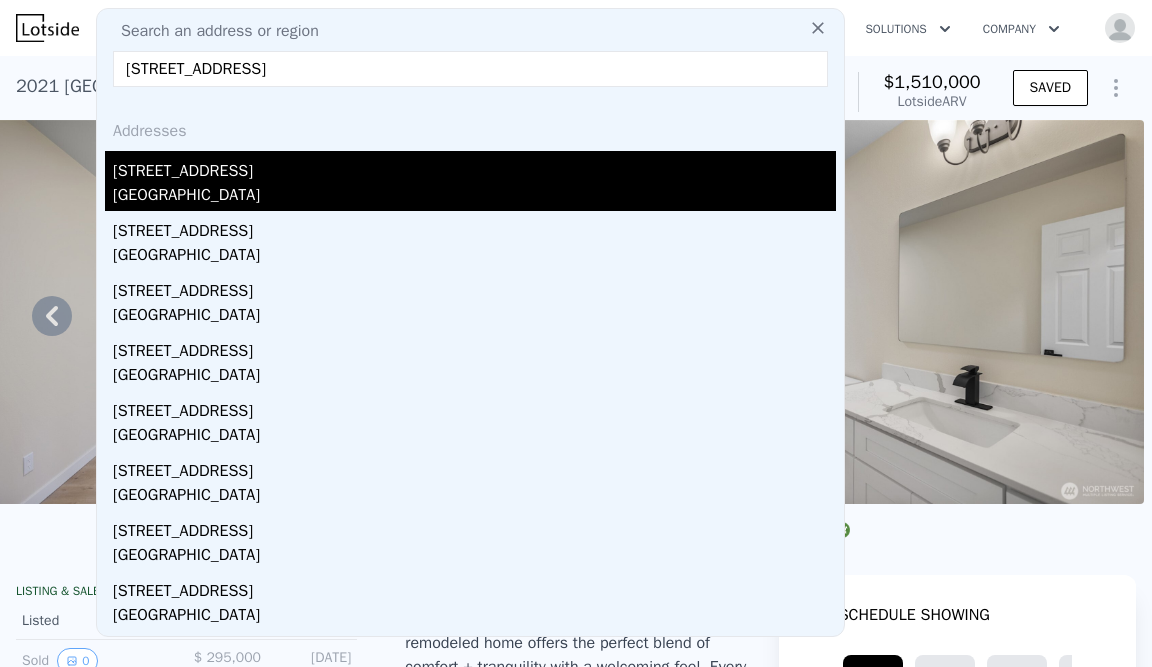 type on "12424 106th Place NE, Kirkland, WA 98034" 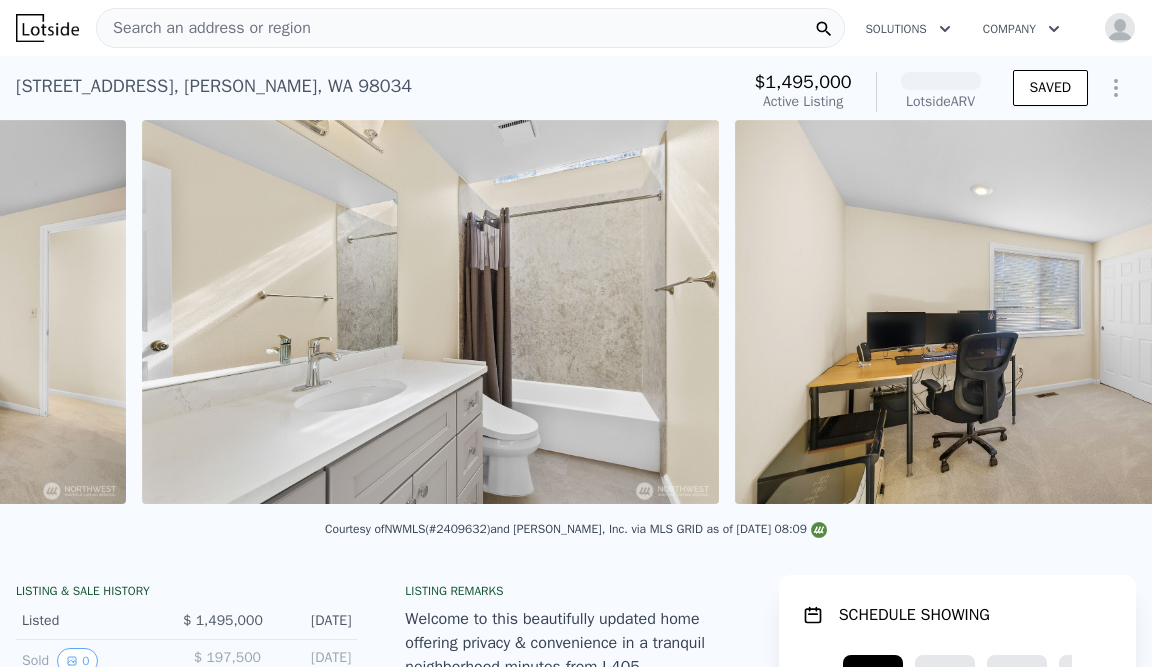 scroll, scrollTop: 0, scrollLeft: 13862, axis: horizontal 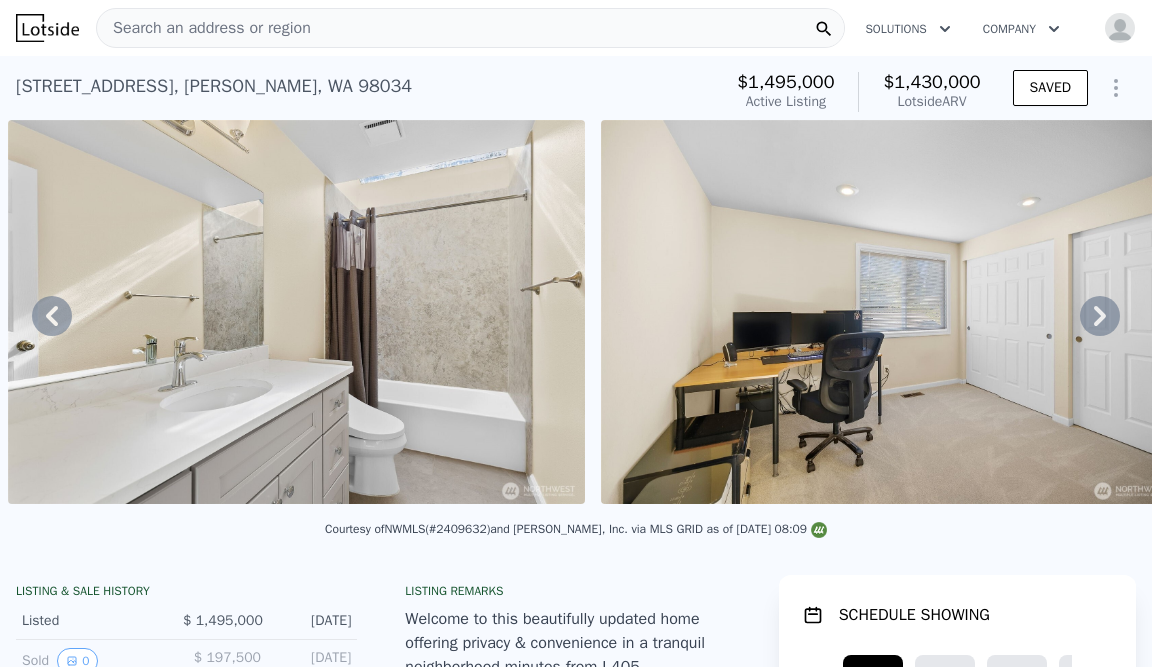 click on "Search an address or region" at bounding box center [470, 28] 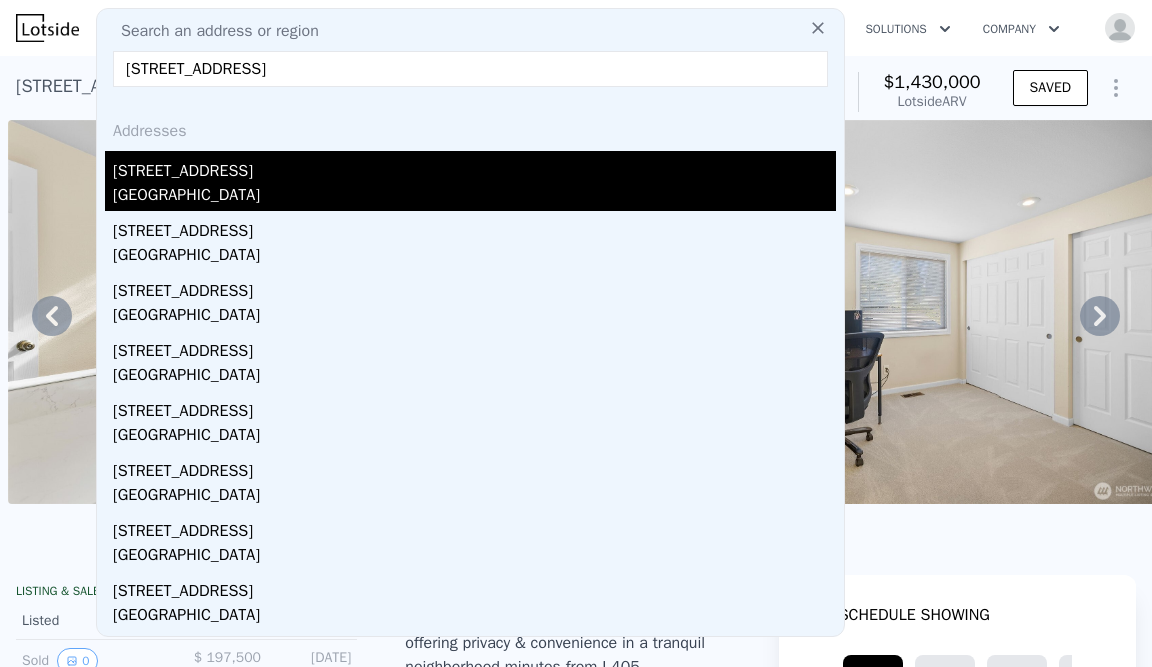 type on "12218 NE 68th Place, Kirkland, WA 98033" 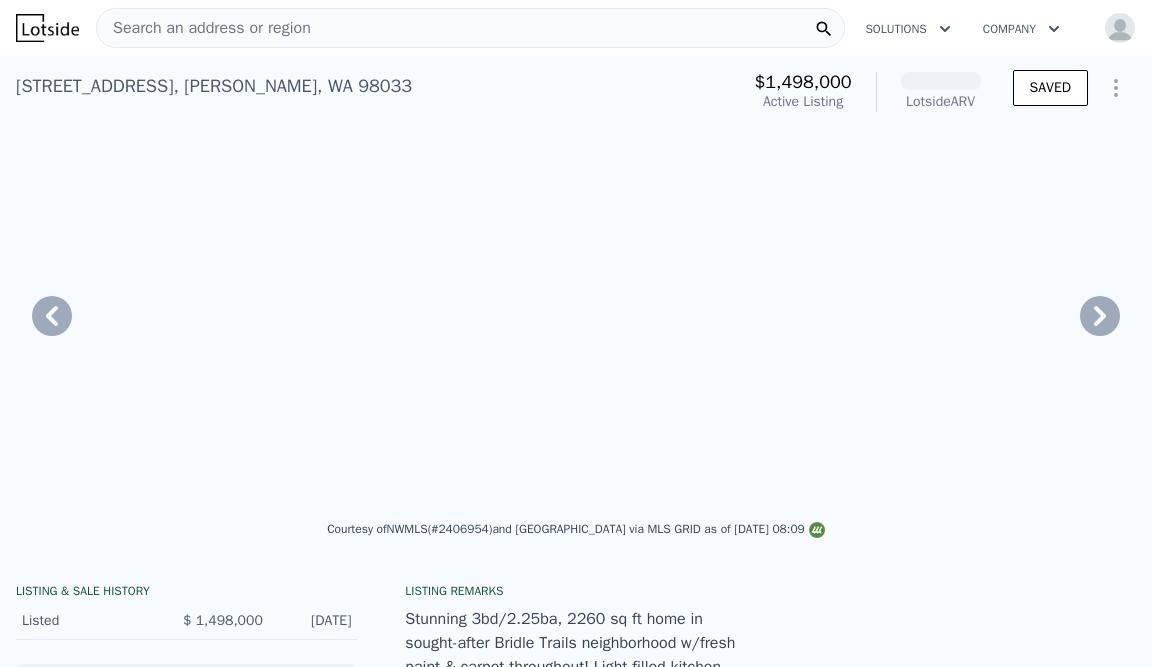 scroll, scrollTop: 0, scrollLeft: 13728, axis: horizontal 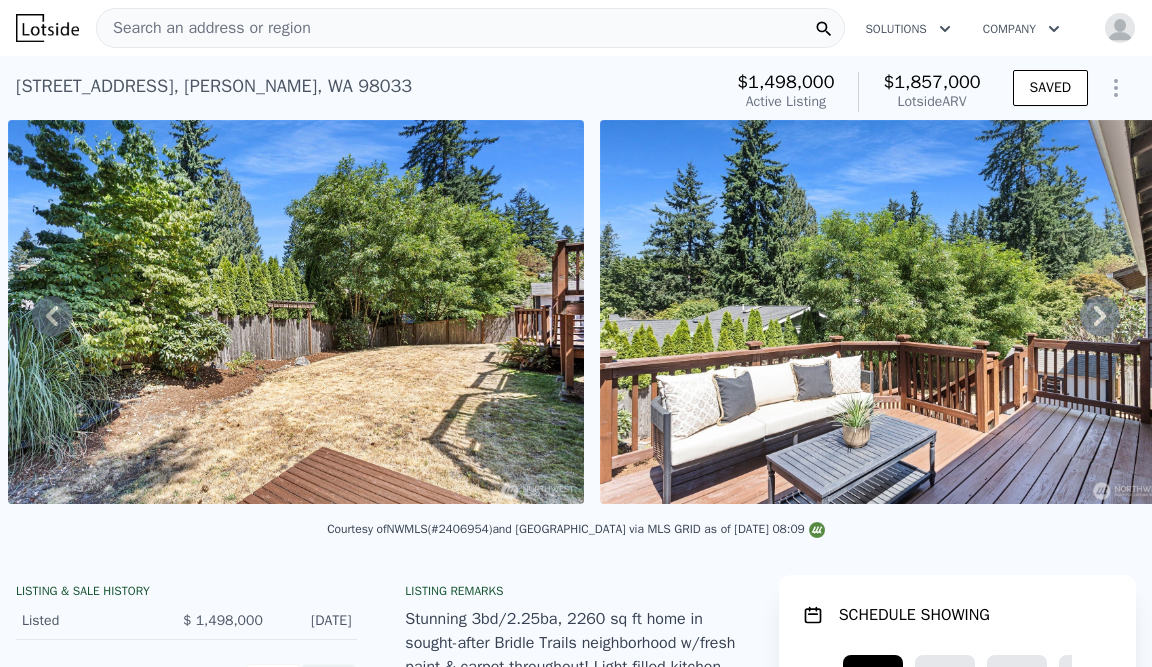 click on "Search an address or region" at bounding box center (470, 28) 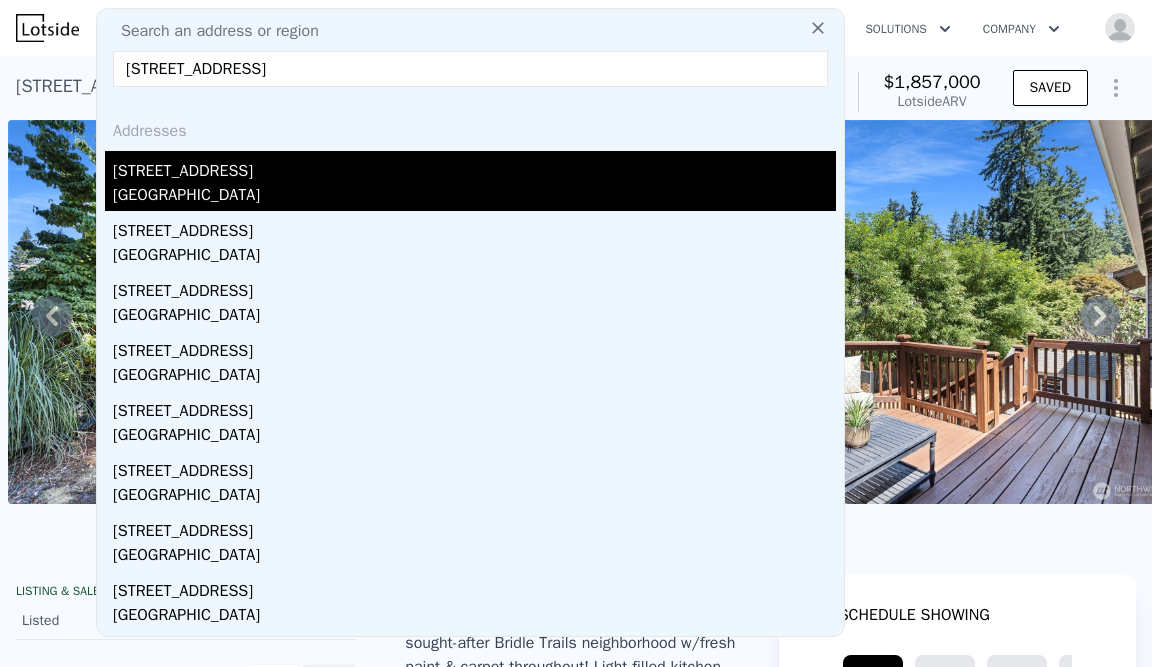 type on "13008 132nd Avenue NE, Kirkland, WA 98034" 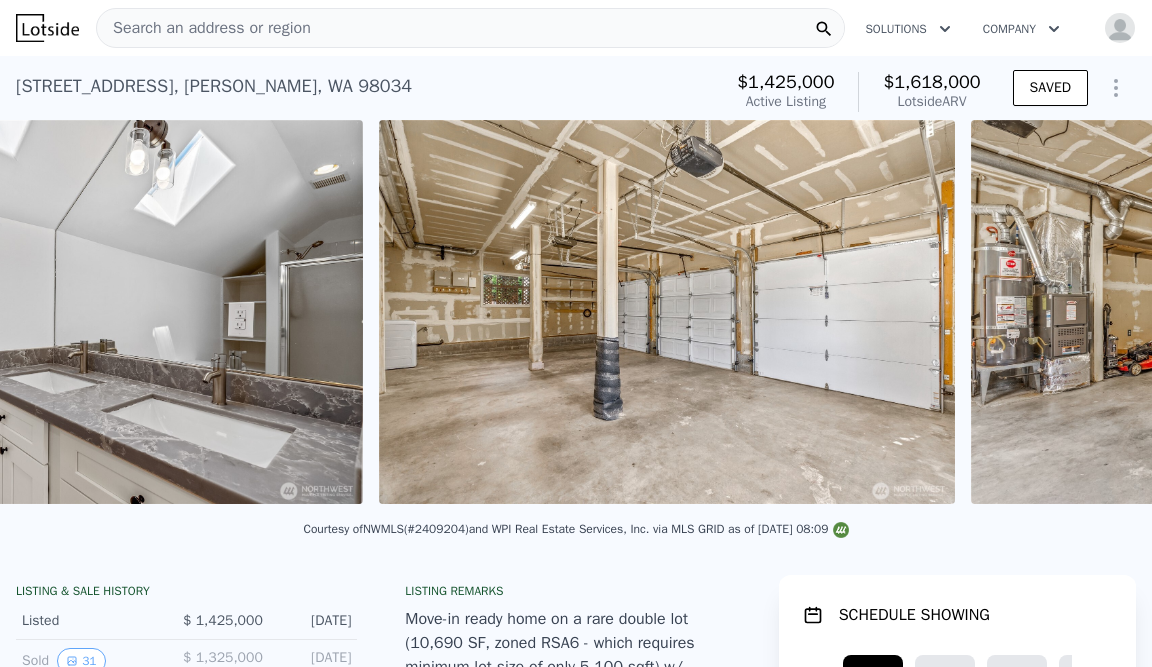 scroll, scrollTop: 0, scrollLeft: 7488, axis: horizontal 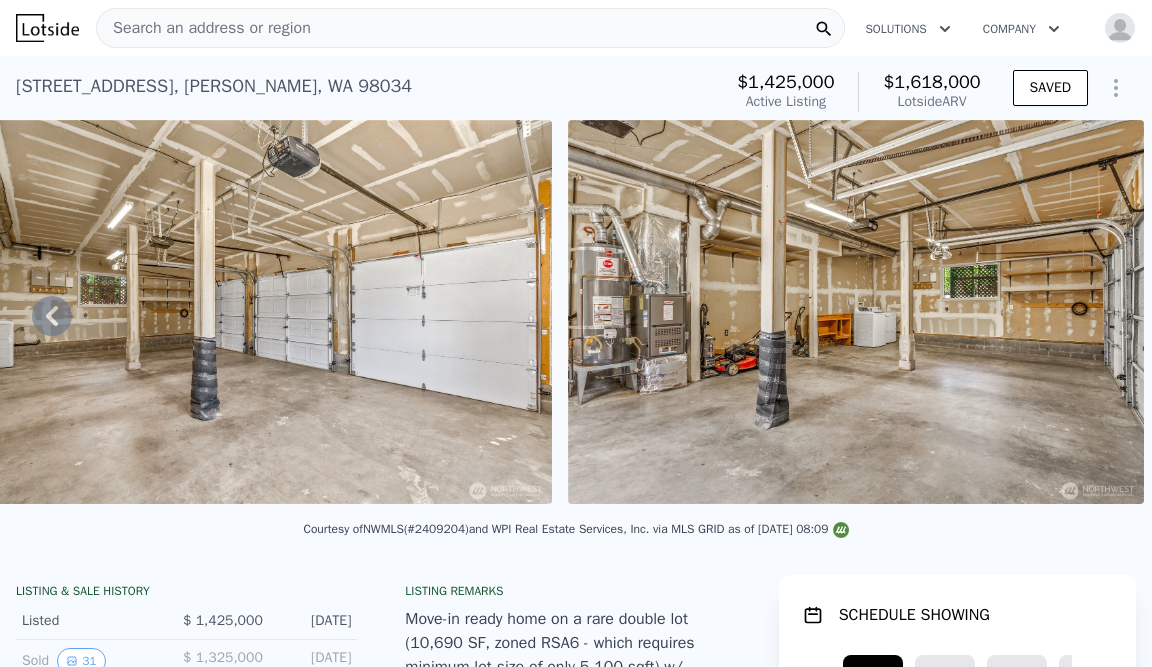 click on "Search an address or region" at bounding box center [470, 28] 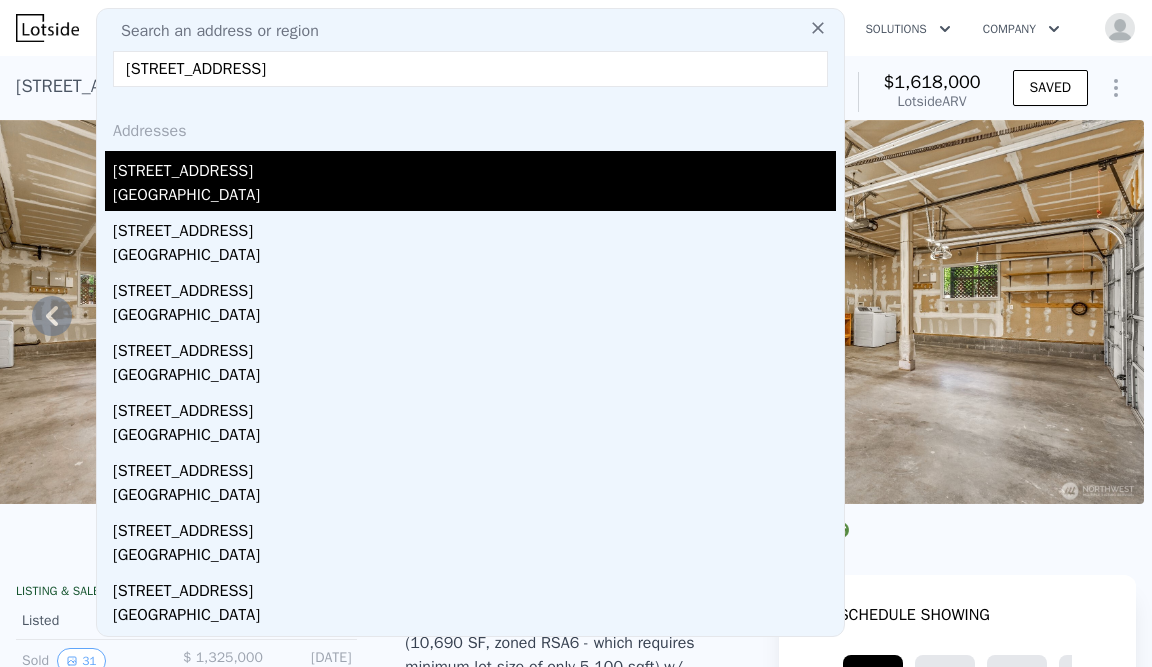 type on "354 NW 177th Street, Shoreline, WA 98177" 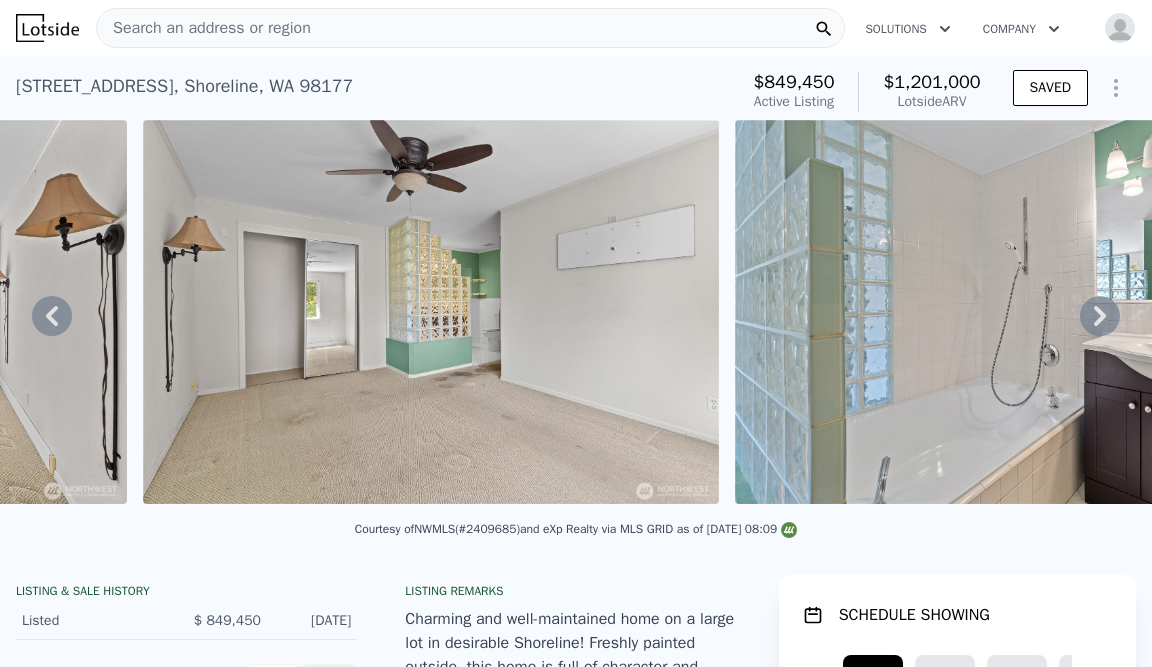 scroll, scrollTop: 0, scrollLeft: 7914, axis: horizontal 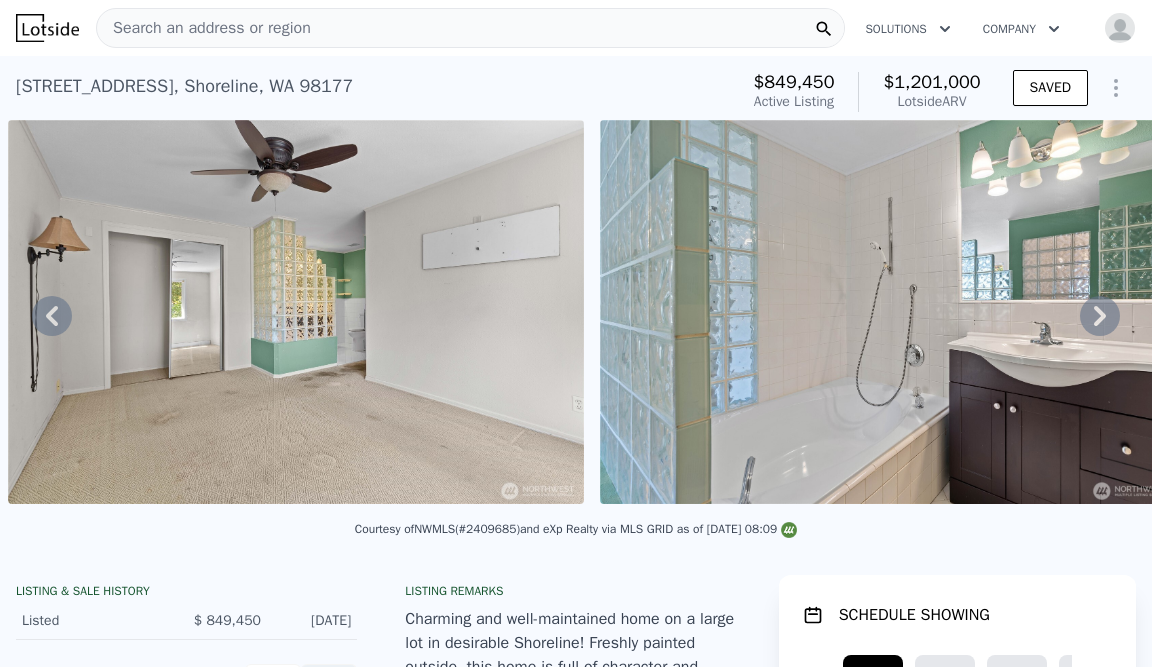 click on "$849,450  Active Listing $1,201,000 Lotside  ARV" at bounding box center [867, 92] 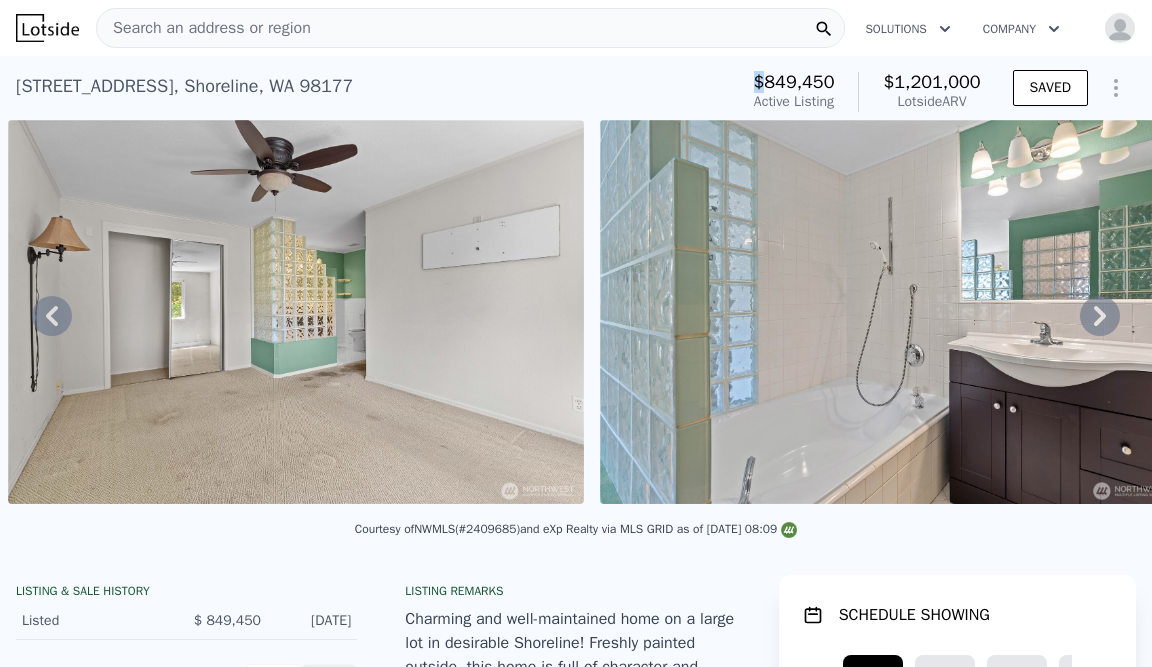 click on "$849,450  Active Listing $1,201,000 Lotside  ARV" at bounding box center (867, 92) 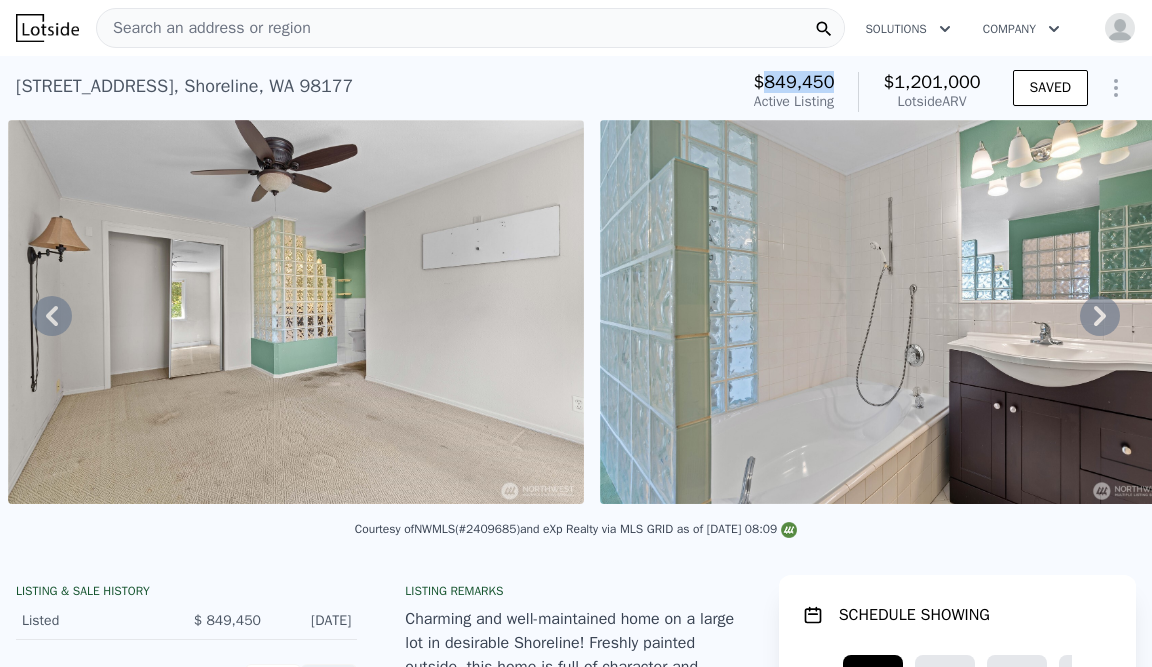 click on "$849,450" at bounding box center (794, 82) 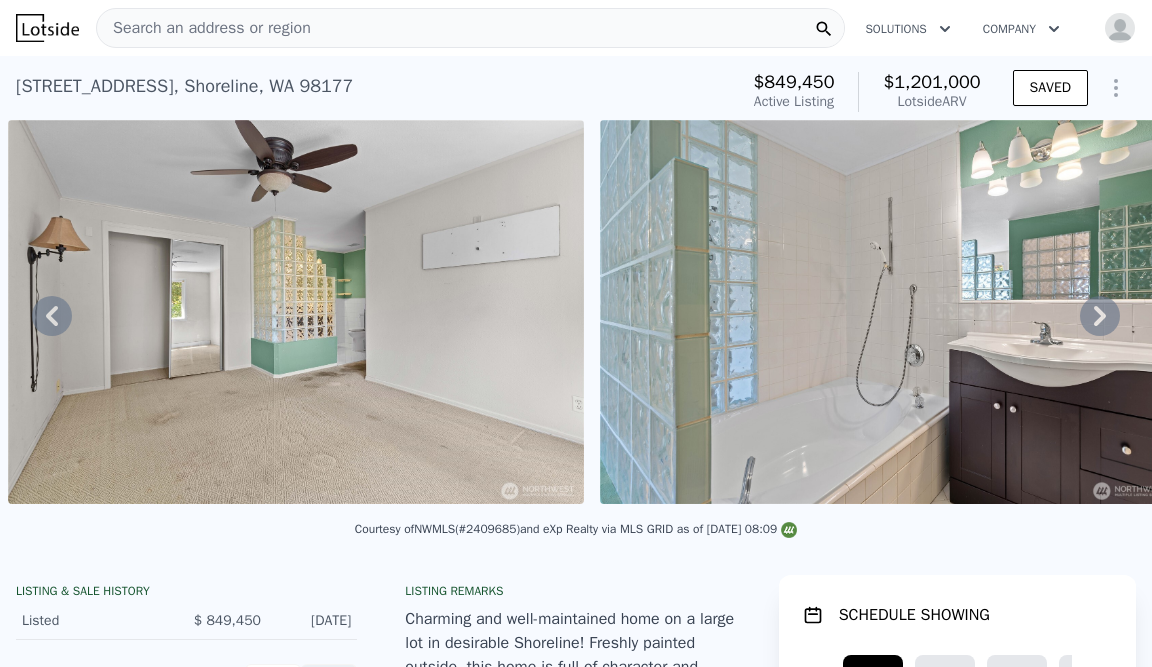 click on "$1,201,000" at bounding box center (931, 82) 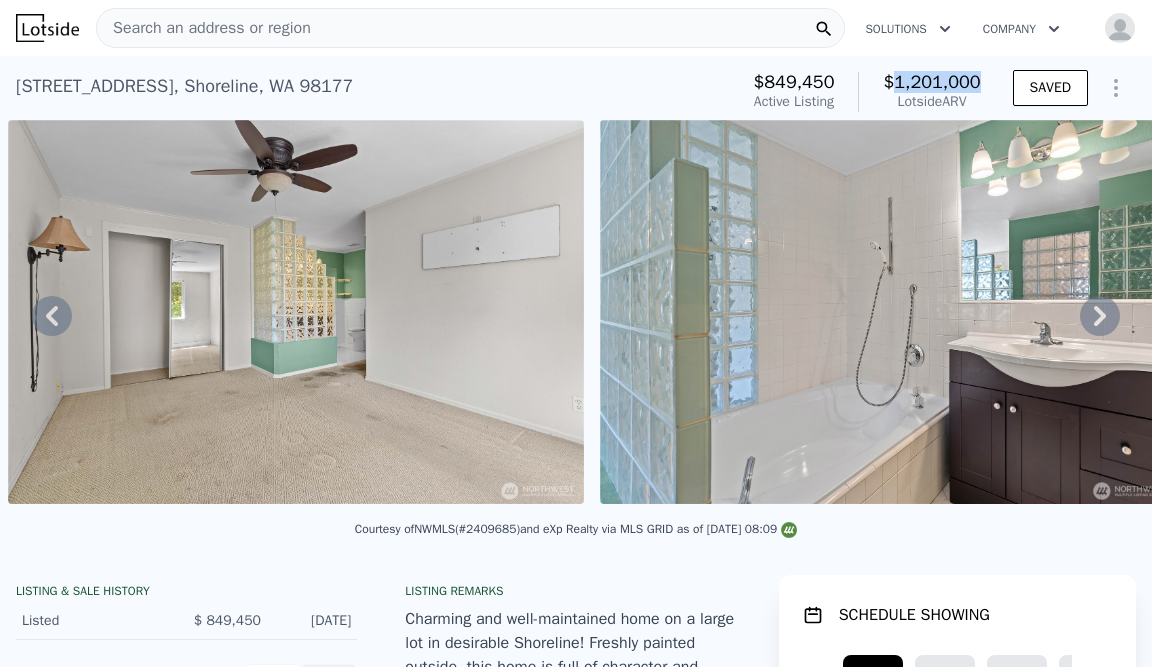 click on "$1,201,000" at bounding box center [931, 82] 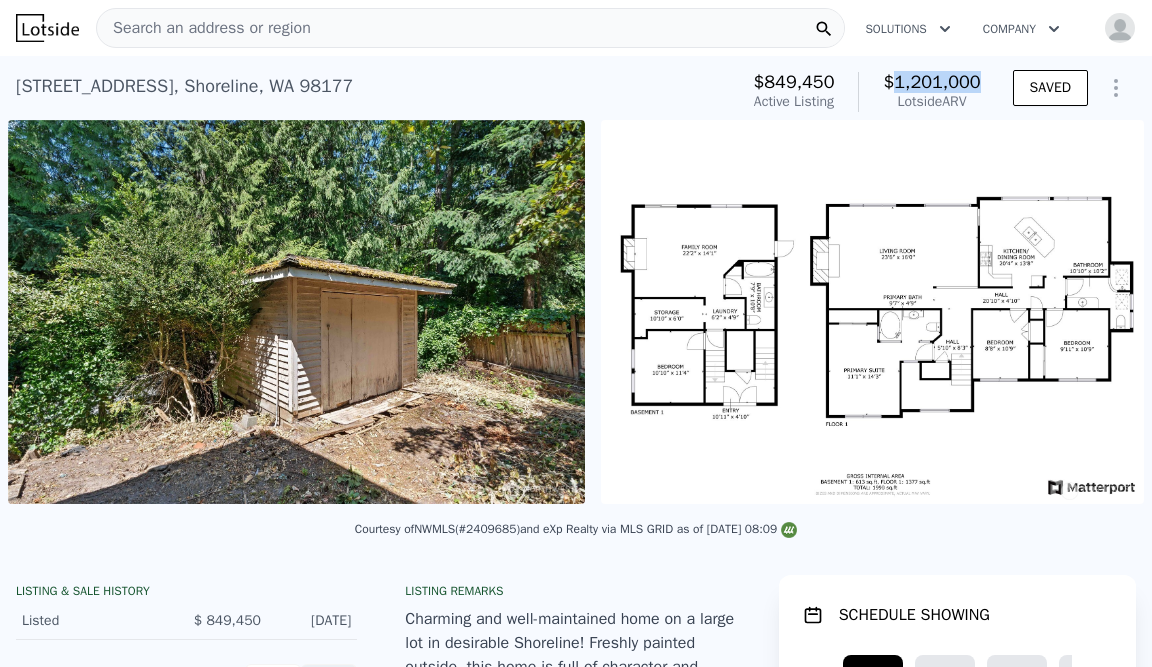 scroll, scrollTop: 0, scrollLeft: 18572, axis: horizontal 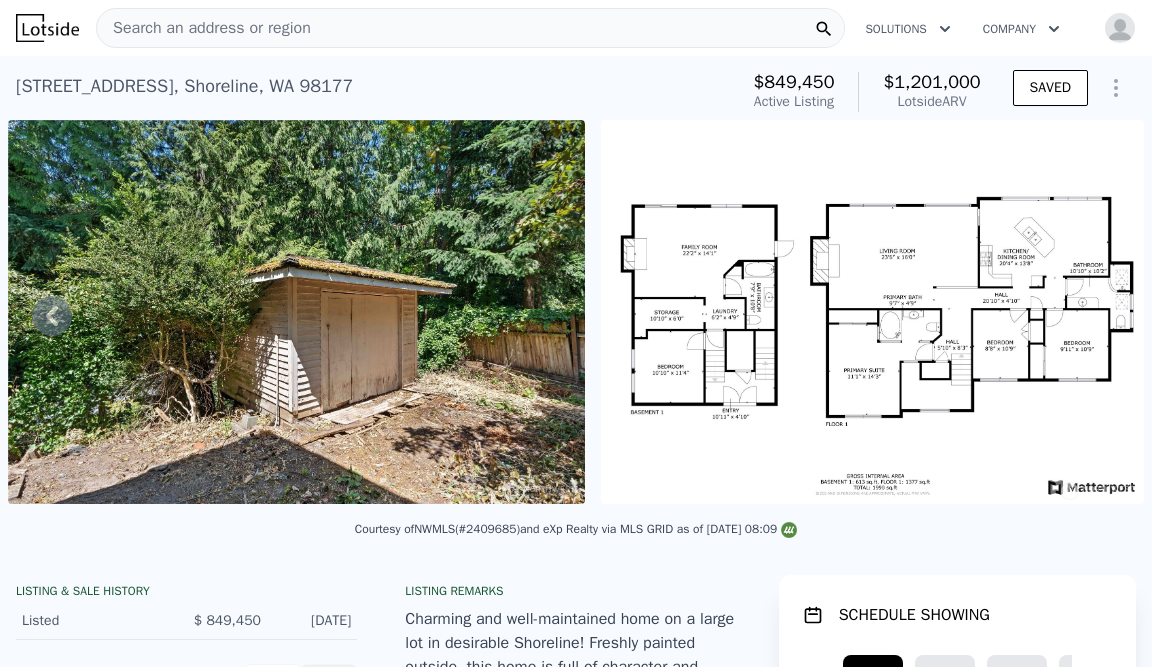 click on "Search an address or region" at bounding box center [470, 28] 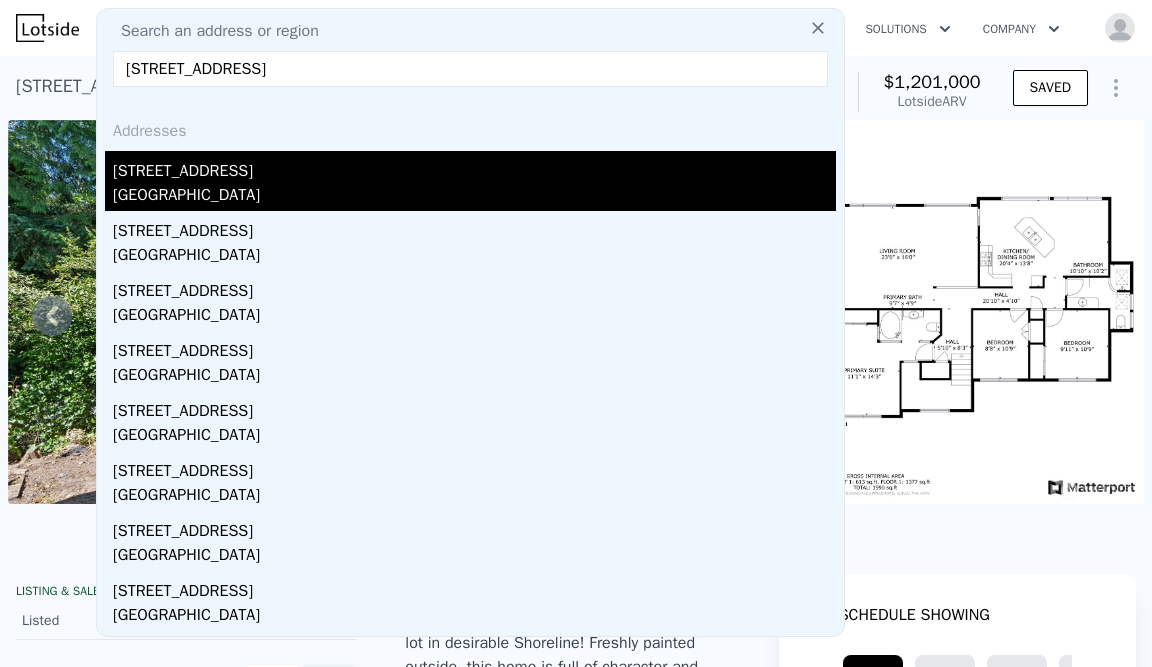 type on "120 NW 195th Street, Shoreline, WA 98177" 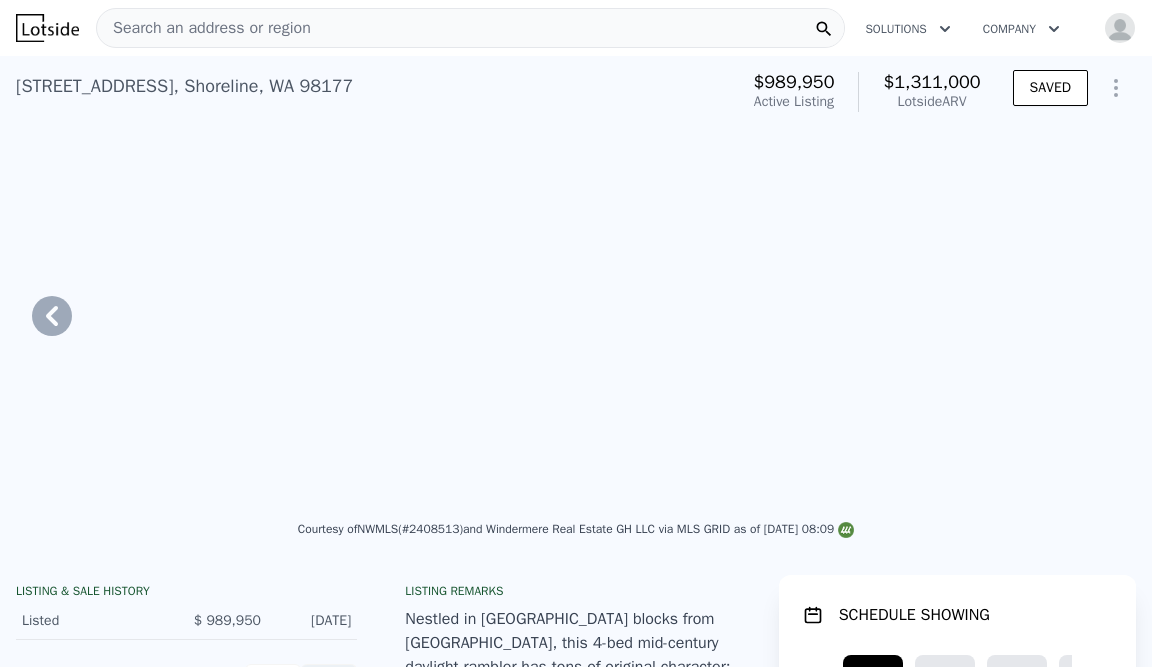click on "Search an address or region" at bounding box center [470, 28] 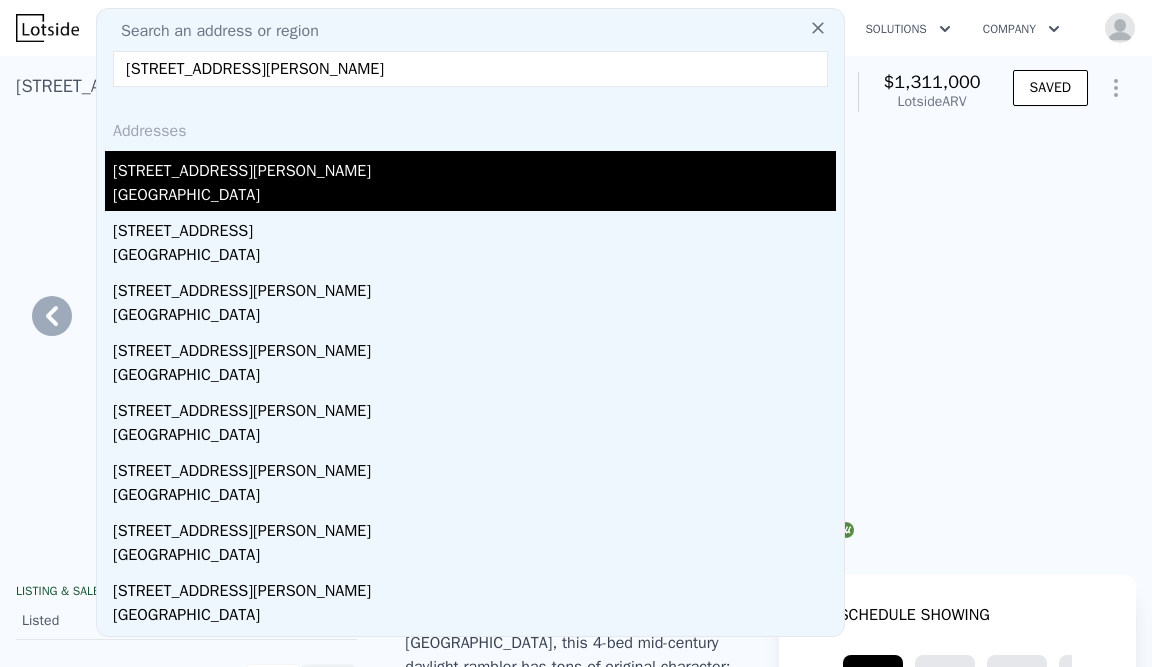 type on "16107 Densmore Avenue N, Shoreline, WA 98133" 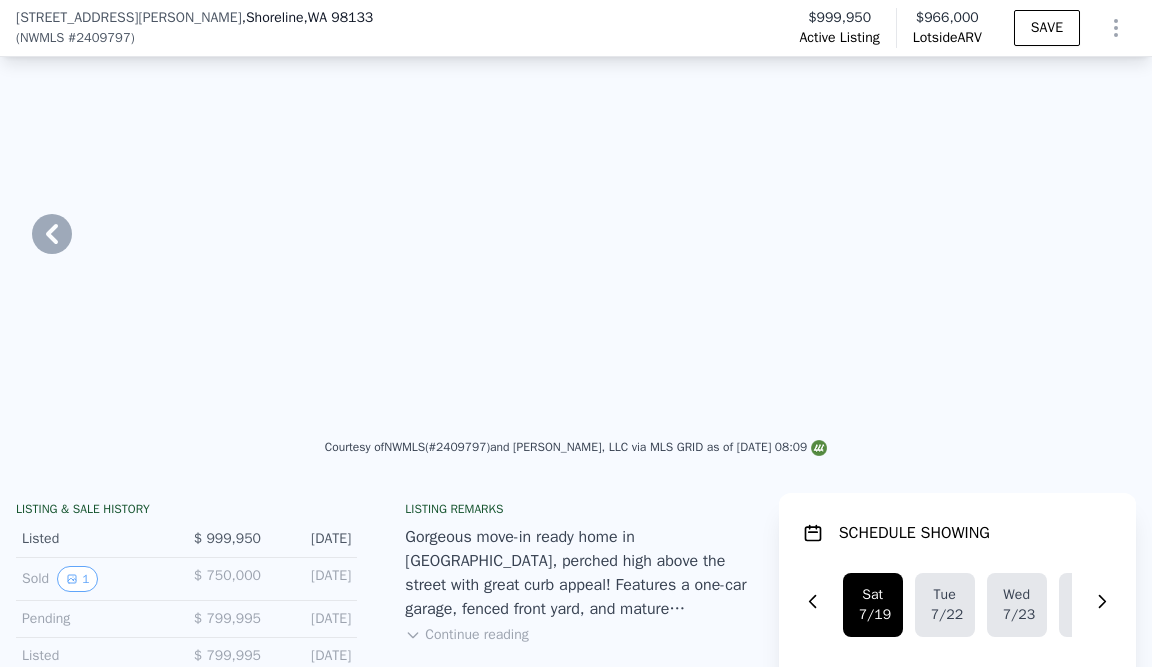 scroll, scrollTop: 110, scrollLeft: 0, axis: vertical 